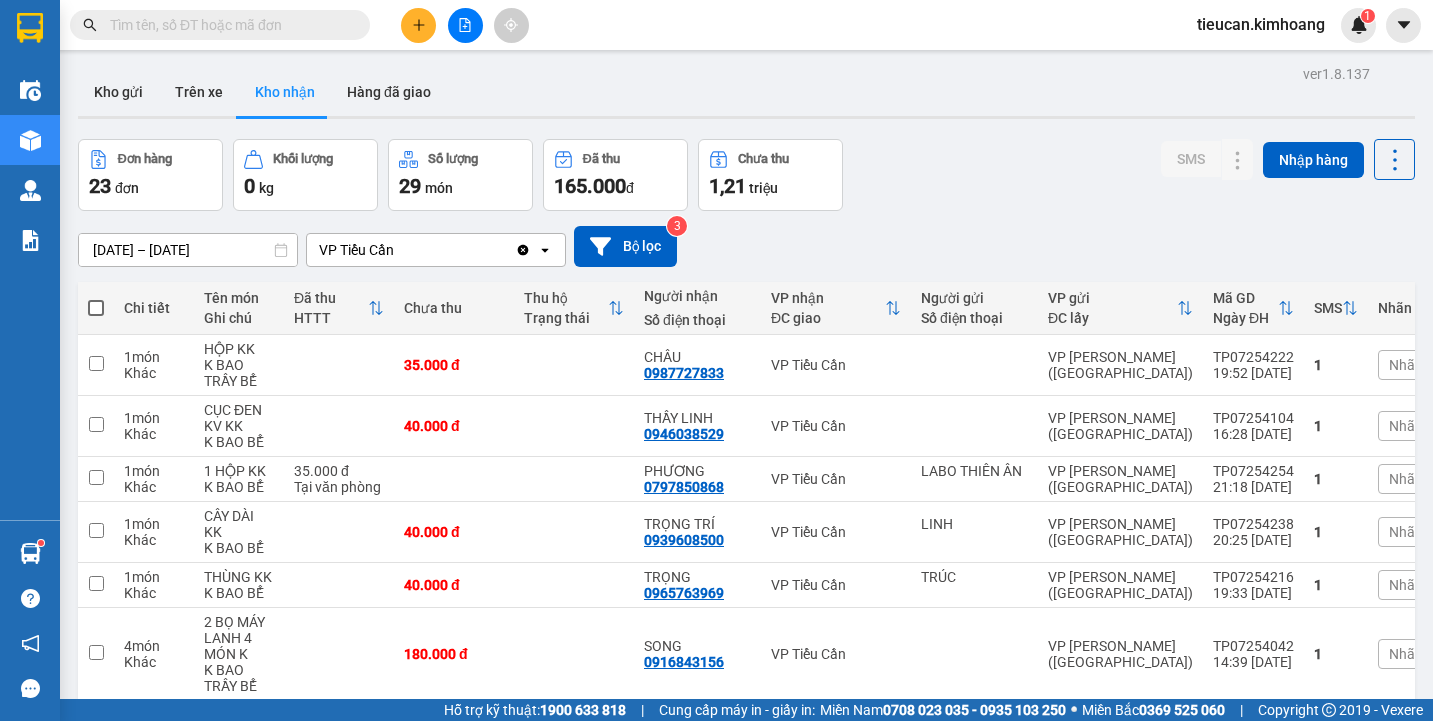 scroll, scrollTop: 0, scrollLeft: 0, axis: both 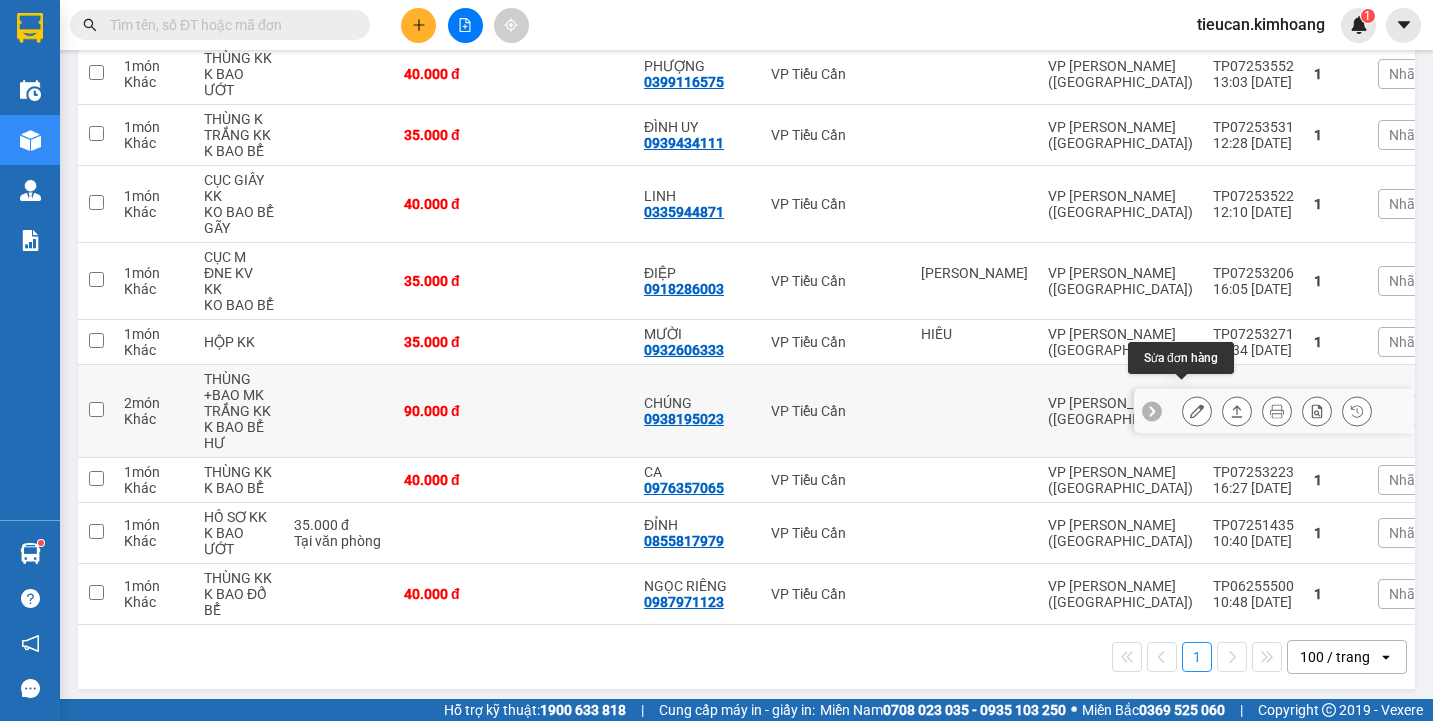click 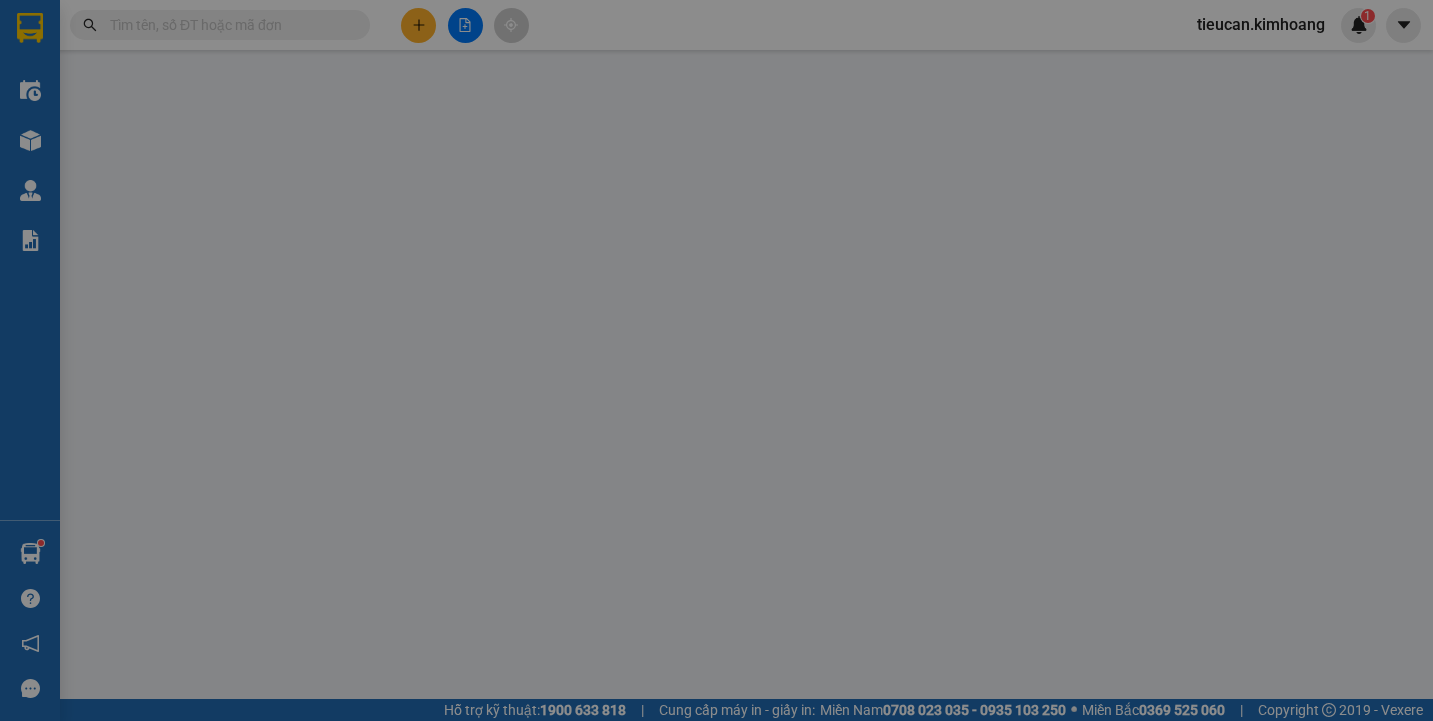 scroll, scrollTop: 0, scrollLeft: 0, axis: both 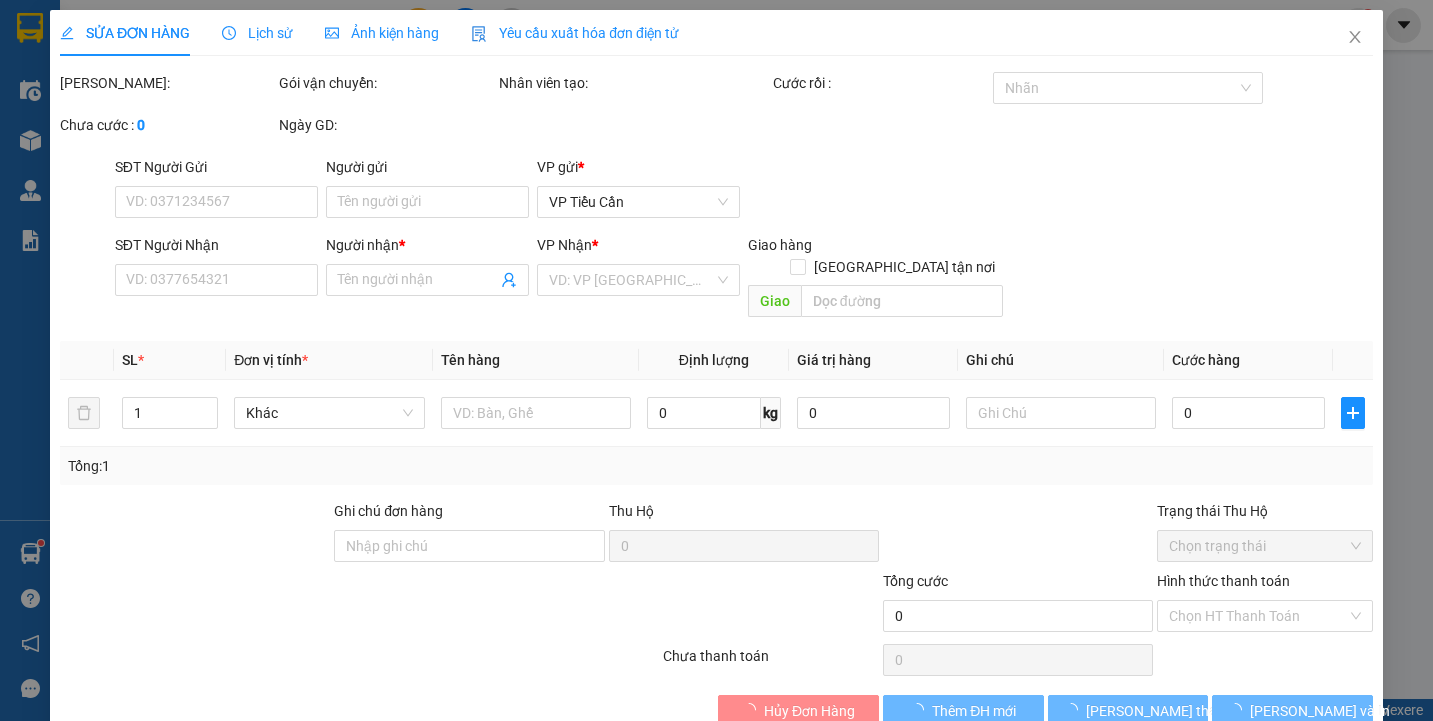 type on "0938195023" 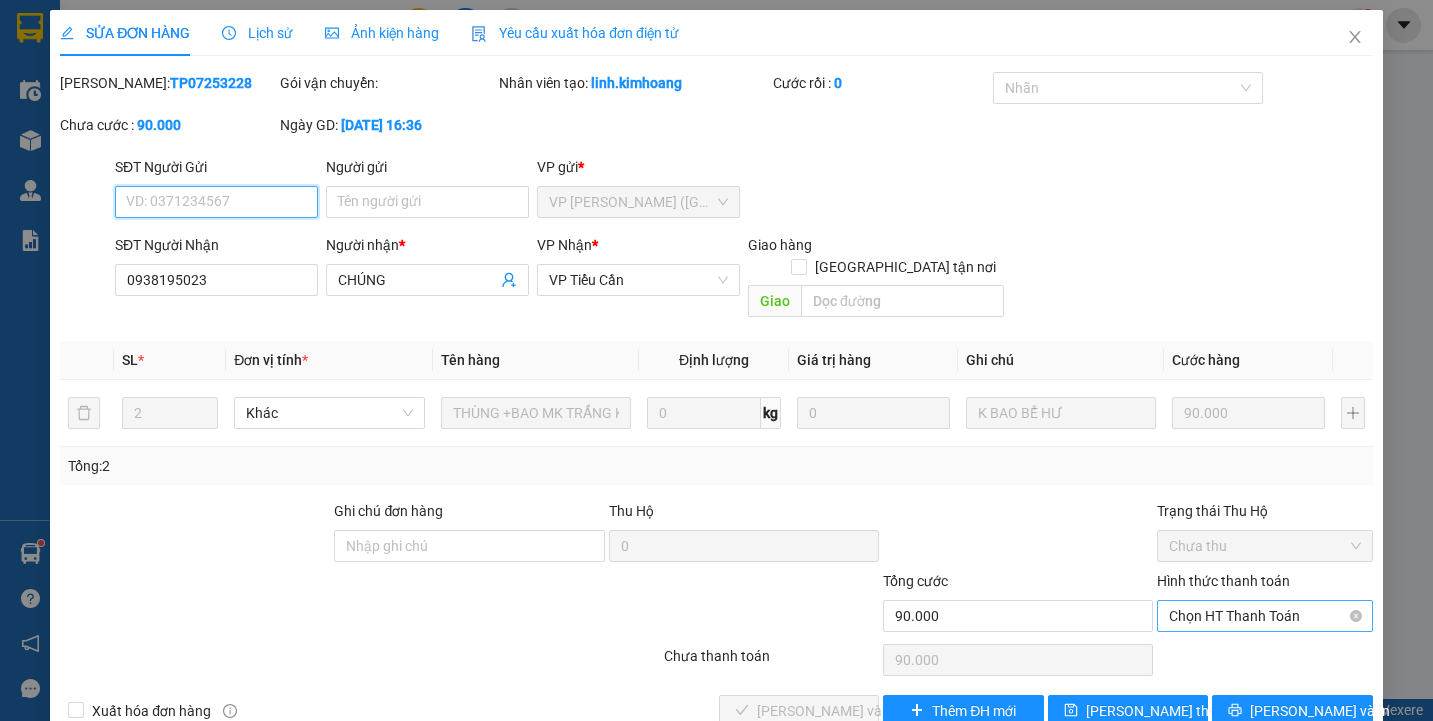 click on "Chọn HT Thanh Toán" at bounding box center (1264, 616) 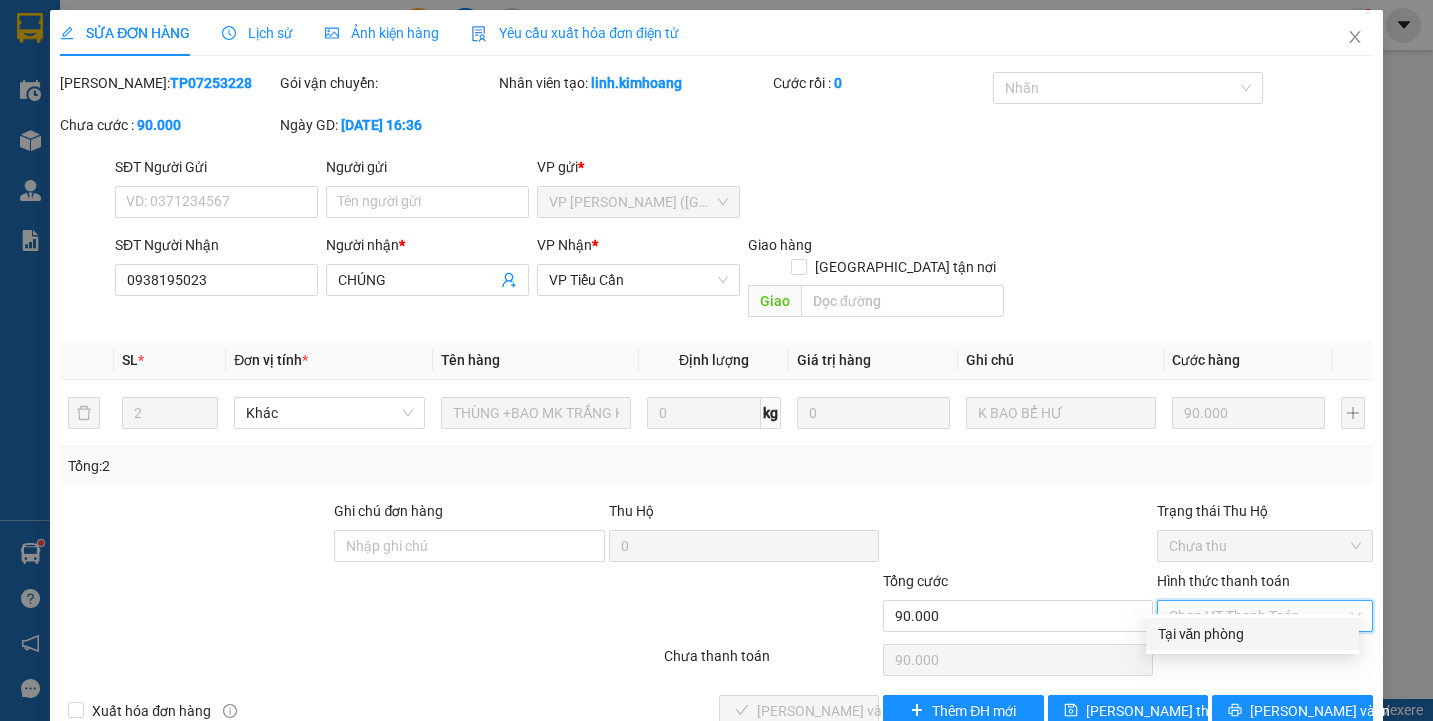 click on "Tại văn phòng" at bounding box center (1252, 634) 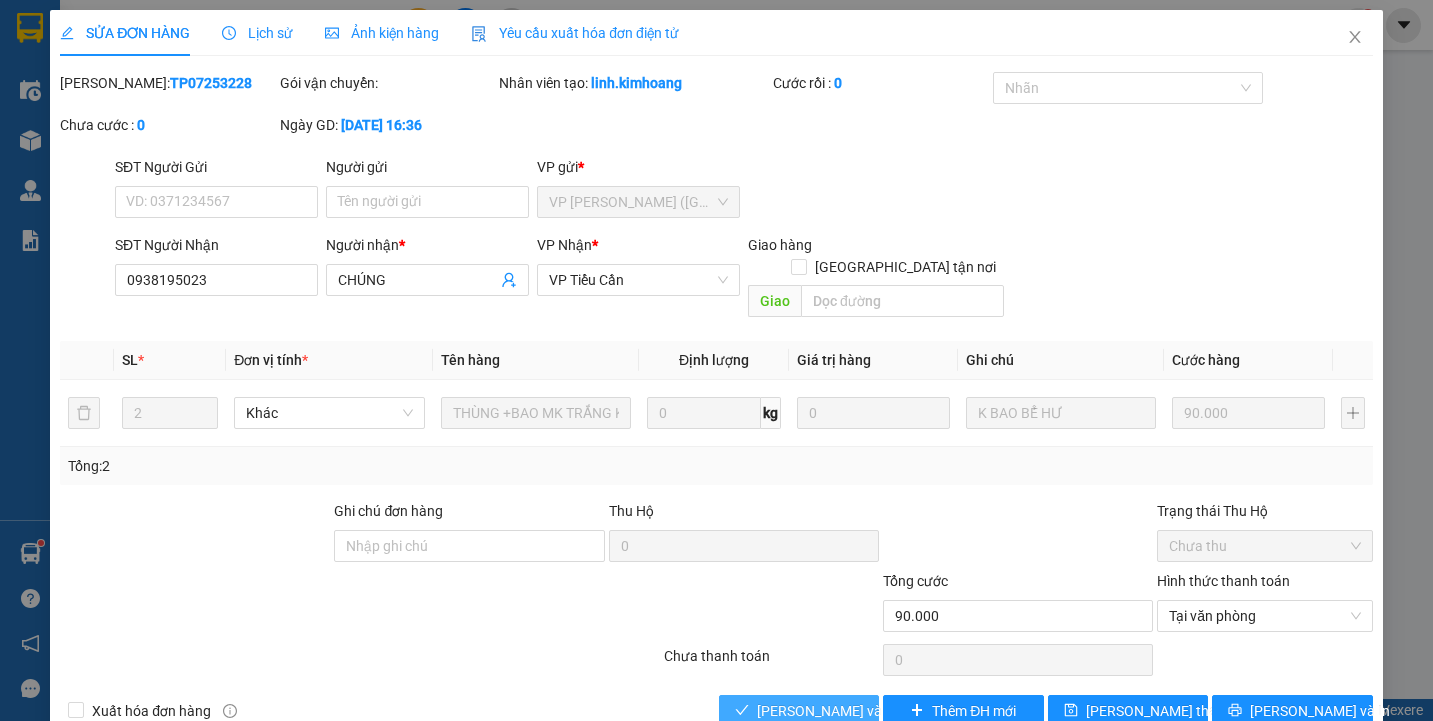 click on "[PERSON_NAME] và Giao hàng" at bounding box center (853, 711) 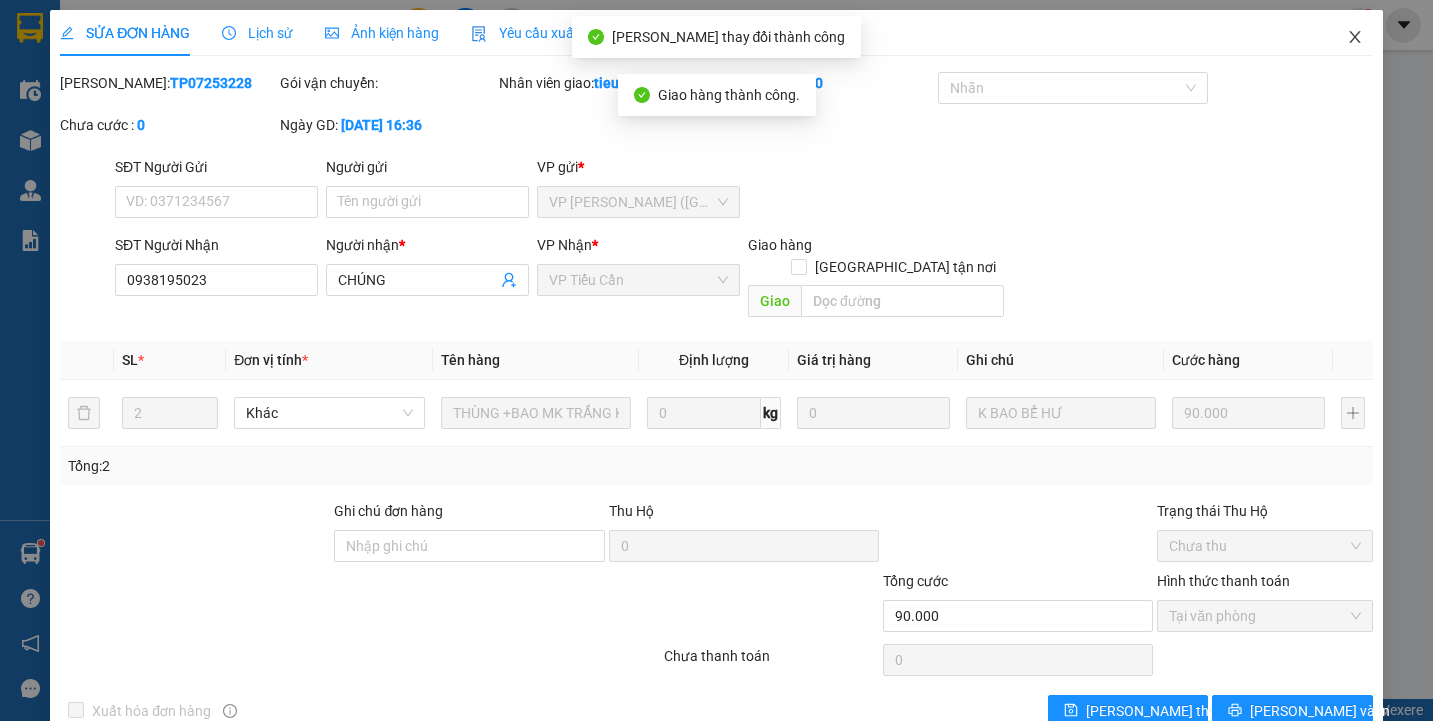 click 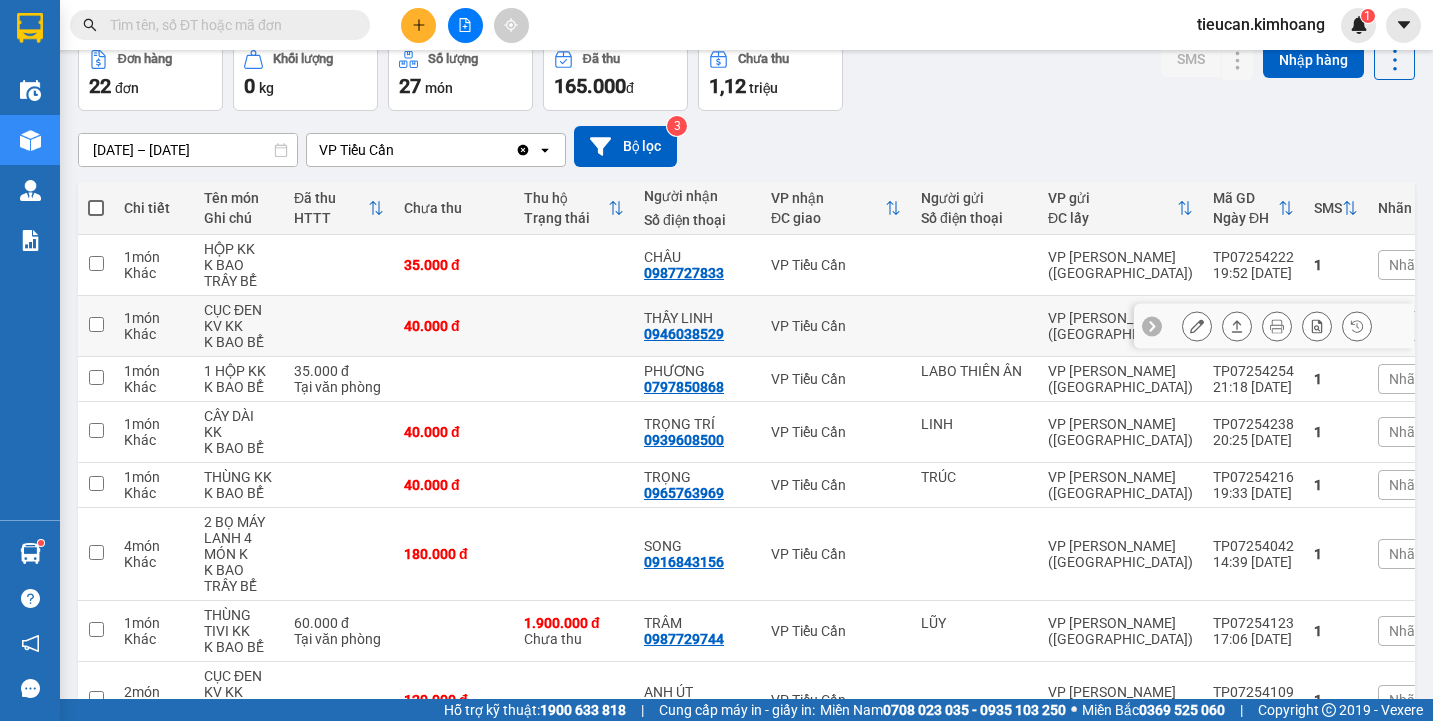 scroll, scrollTop: 200, scrollLeft: 0, axis: vertical 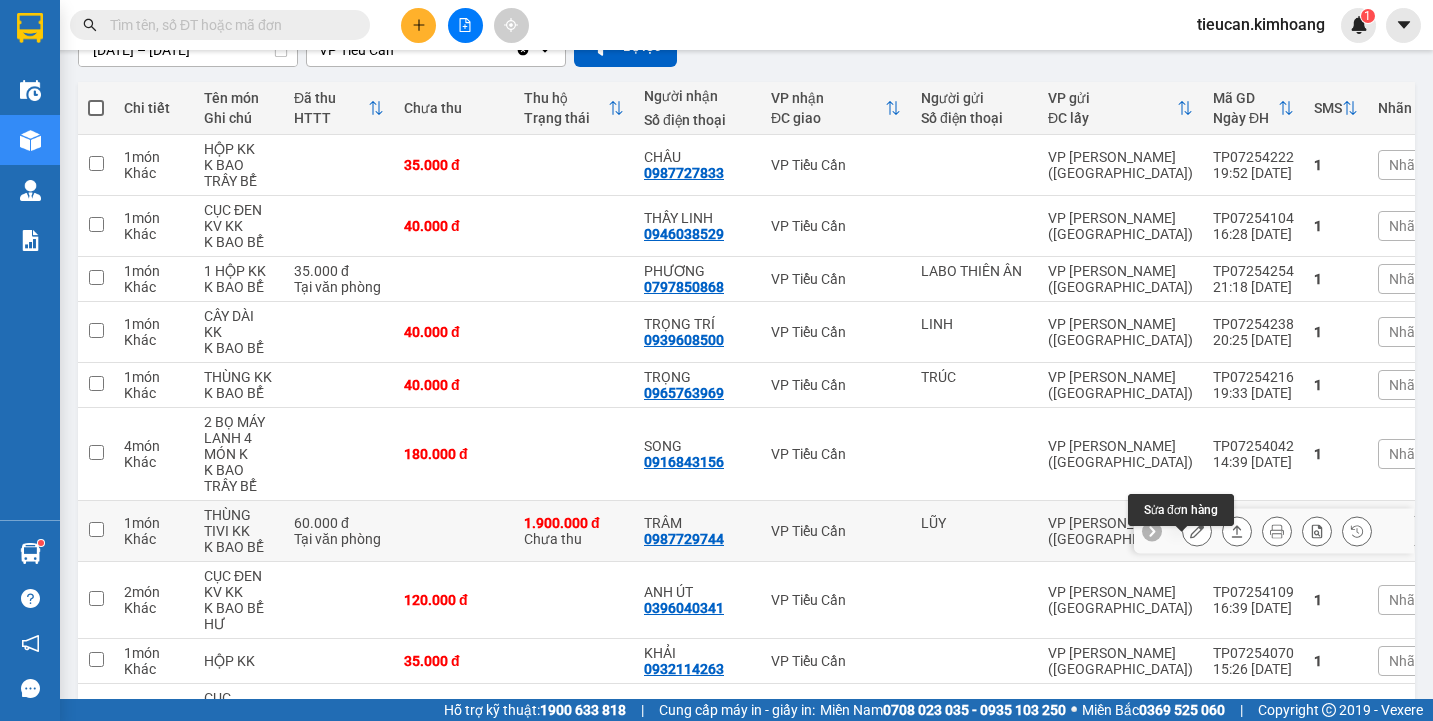 click 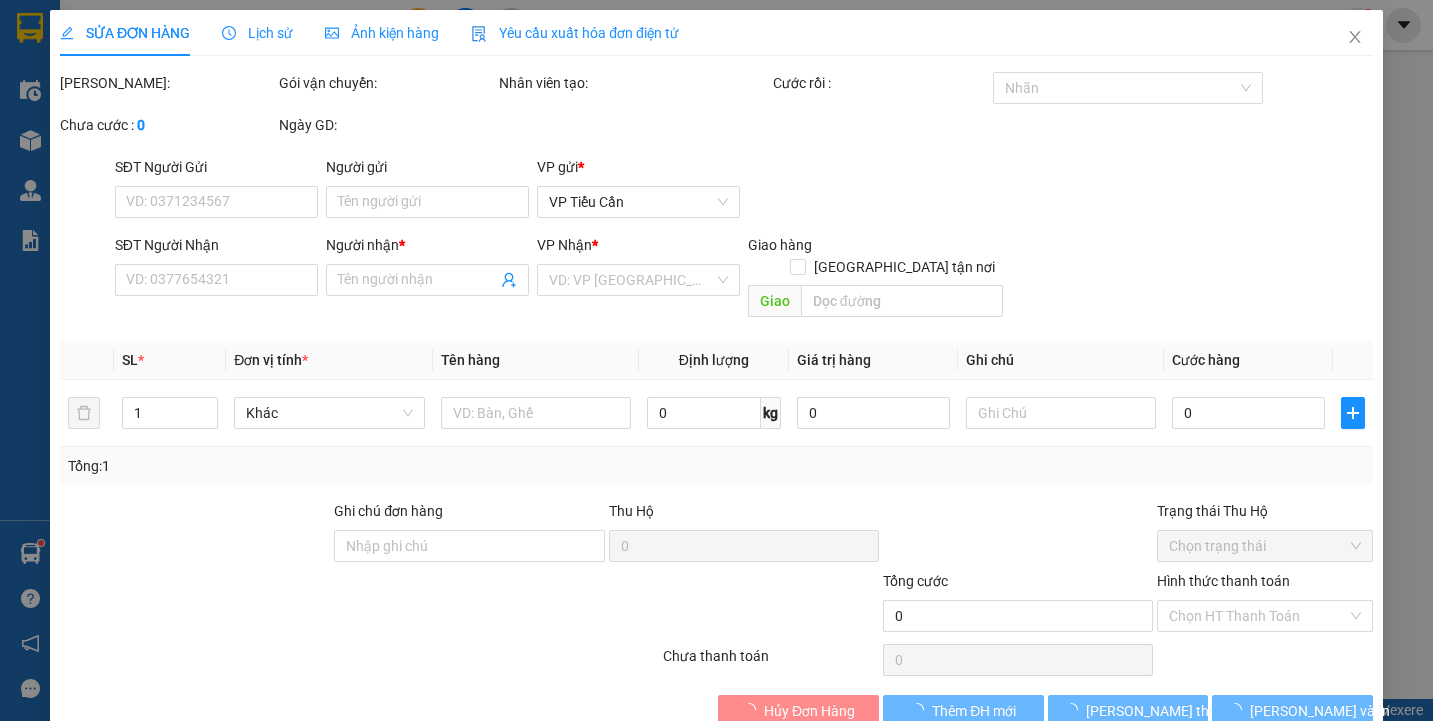 scroll, scrollTop: 0, scrollLeft: 0, axis: both 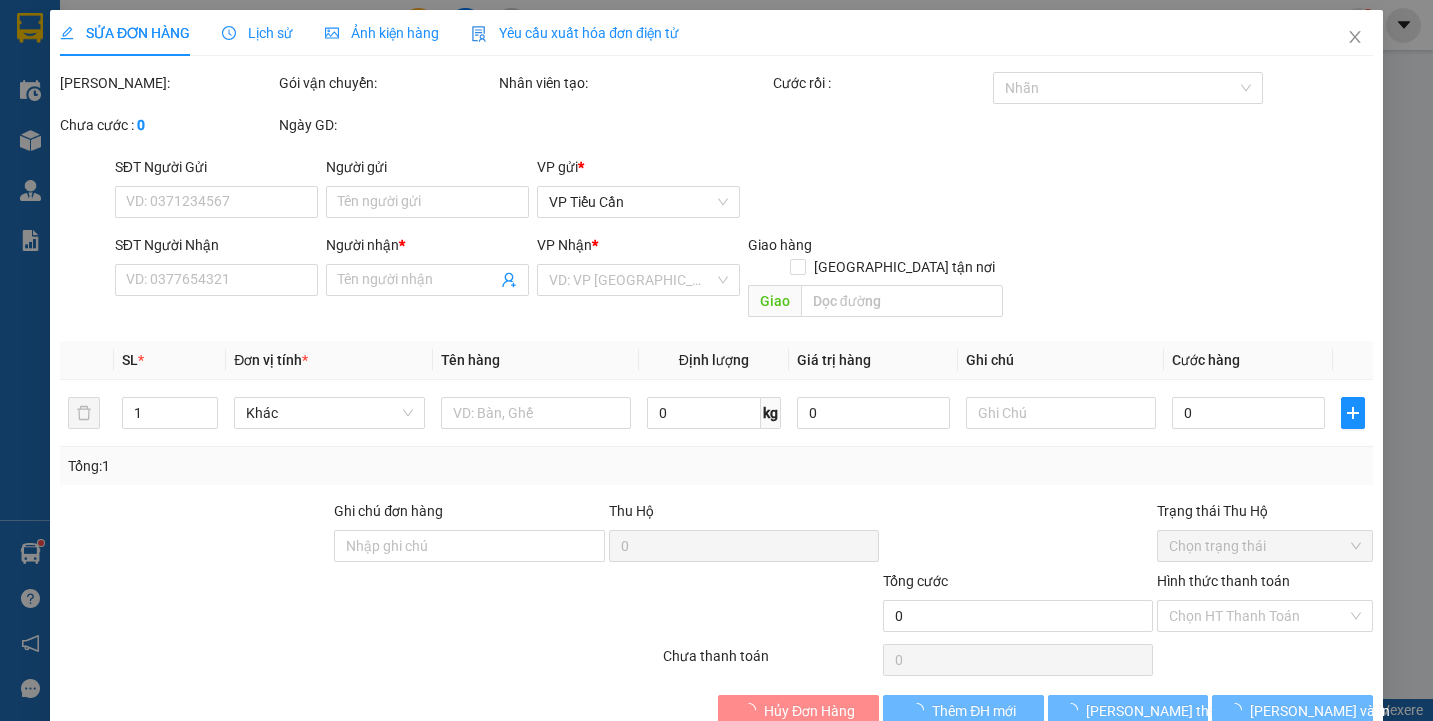 type on "LŨY" 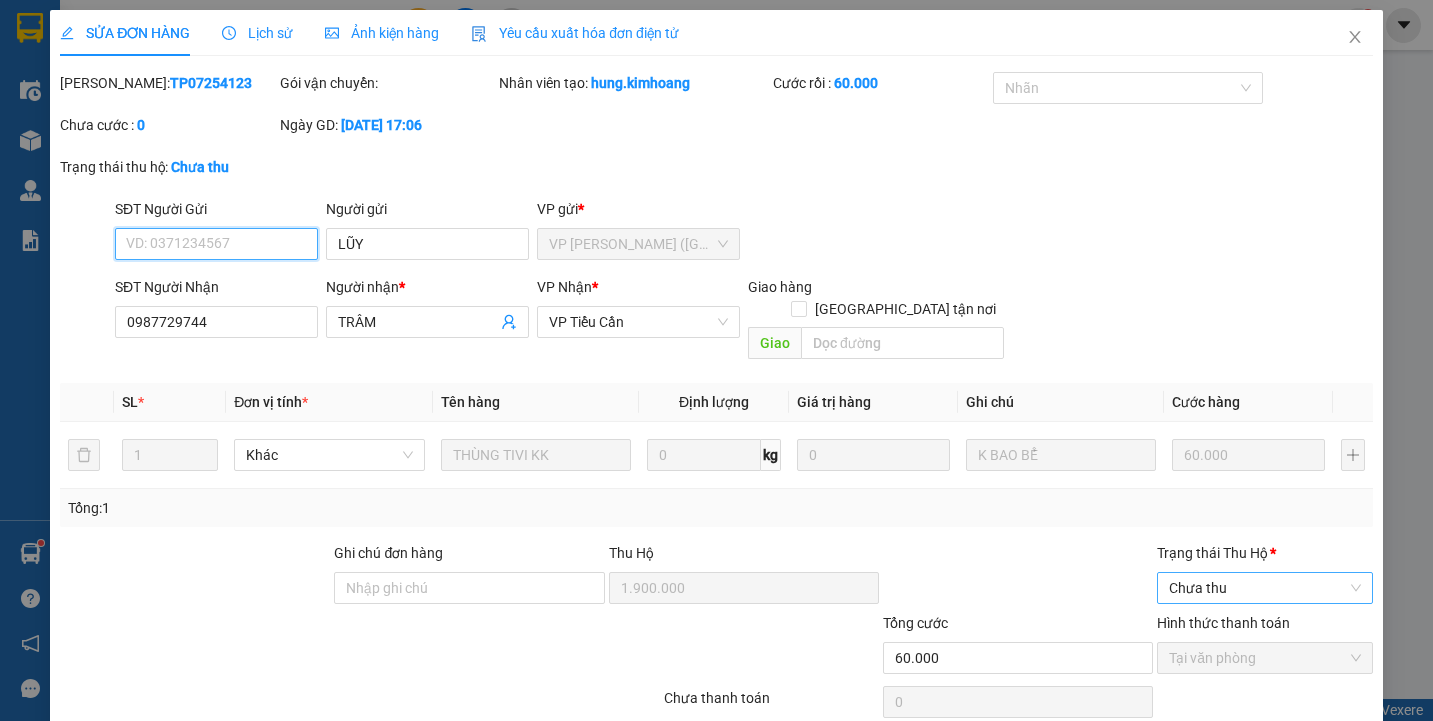 click on "Chưa thu" at bounding box center (1264, 588) 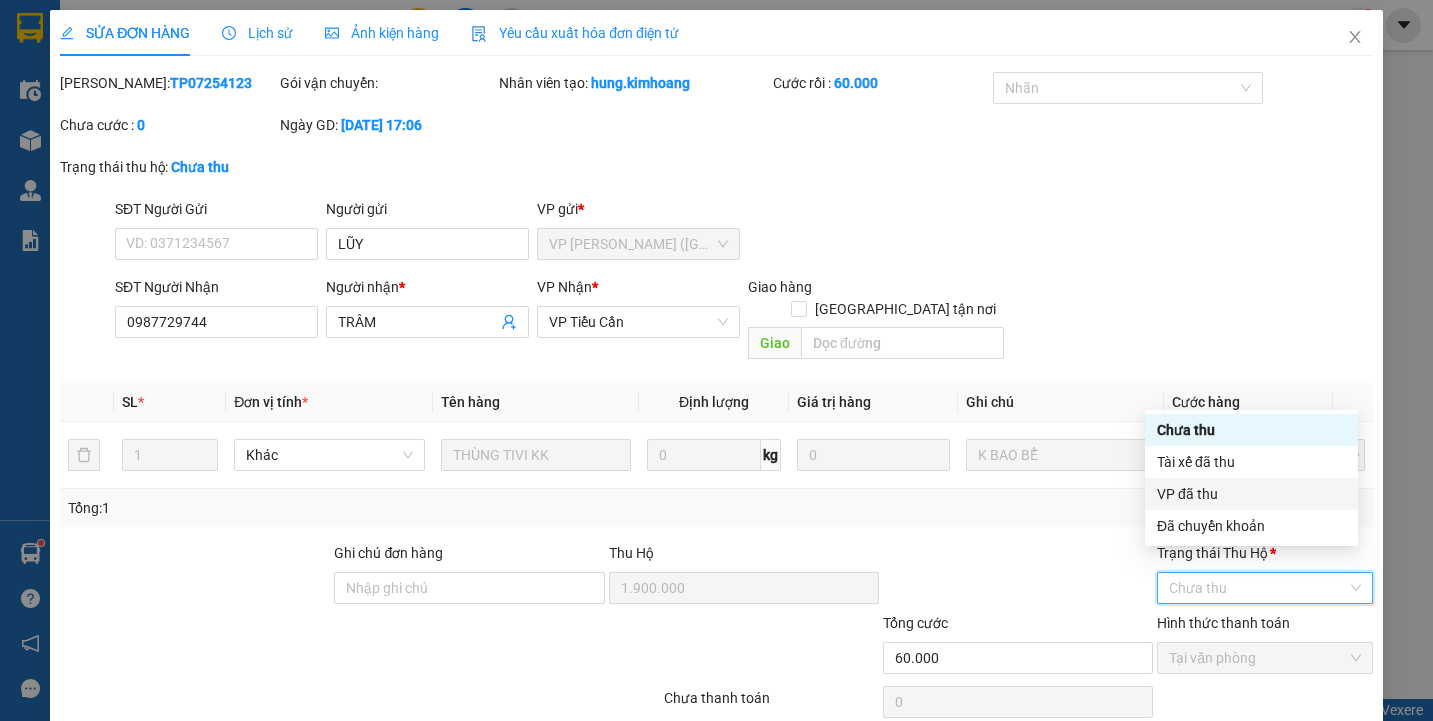 click on "VP đã thu" at bounding box center [1251, 494] 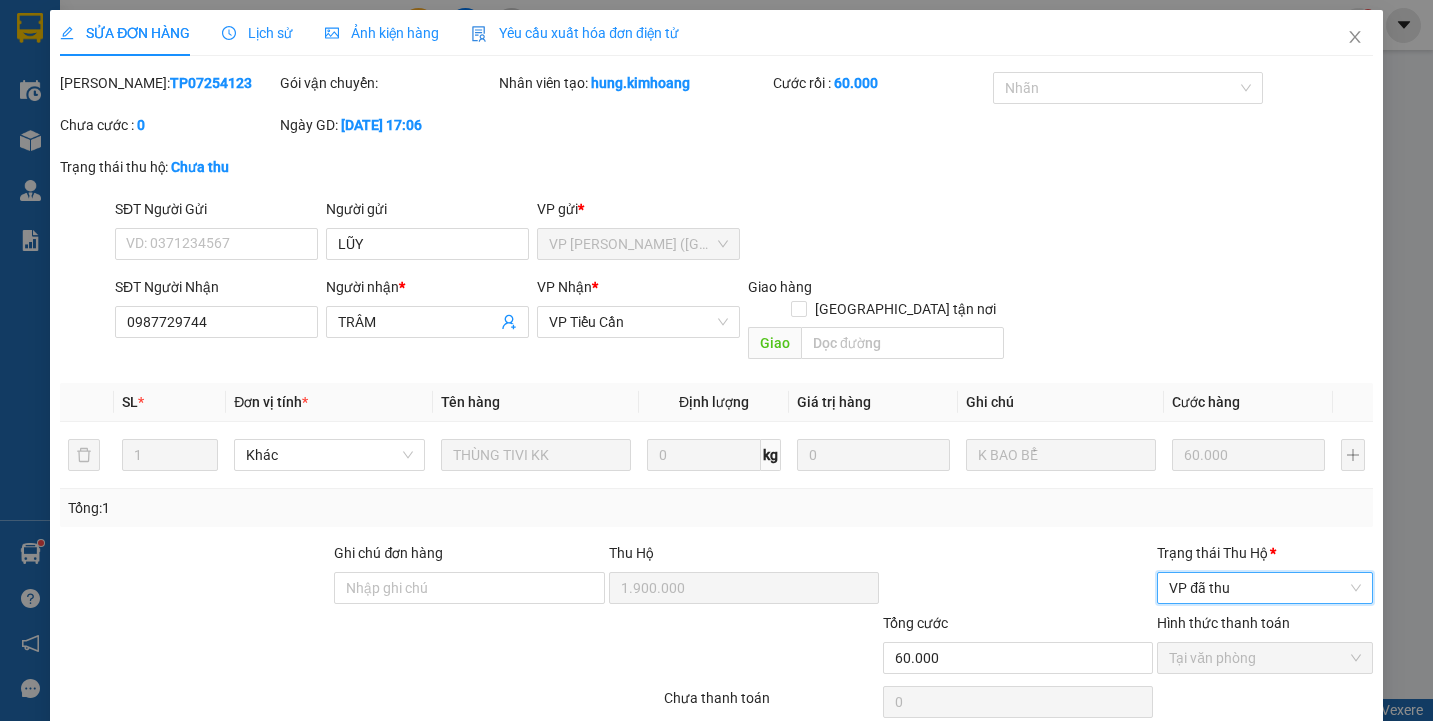 scroll, scrollTop: 65, scrollLeft: 0, axis: vertical 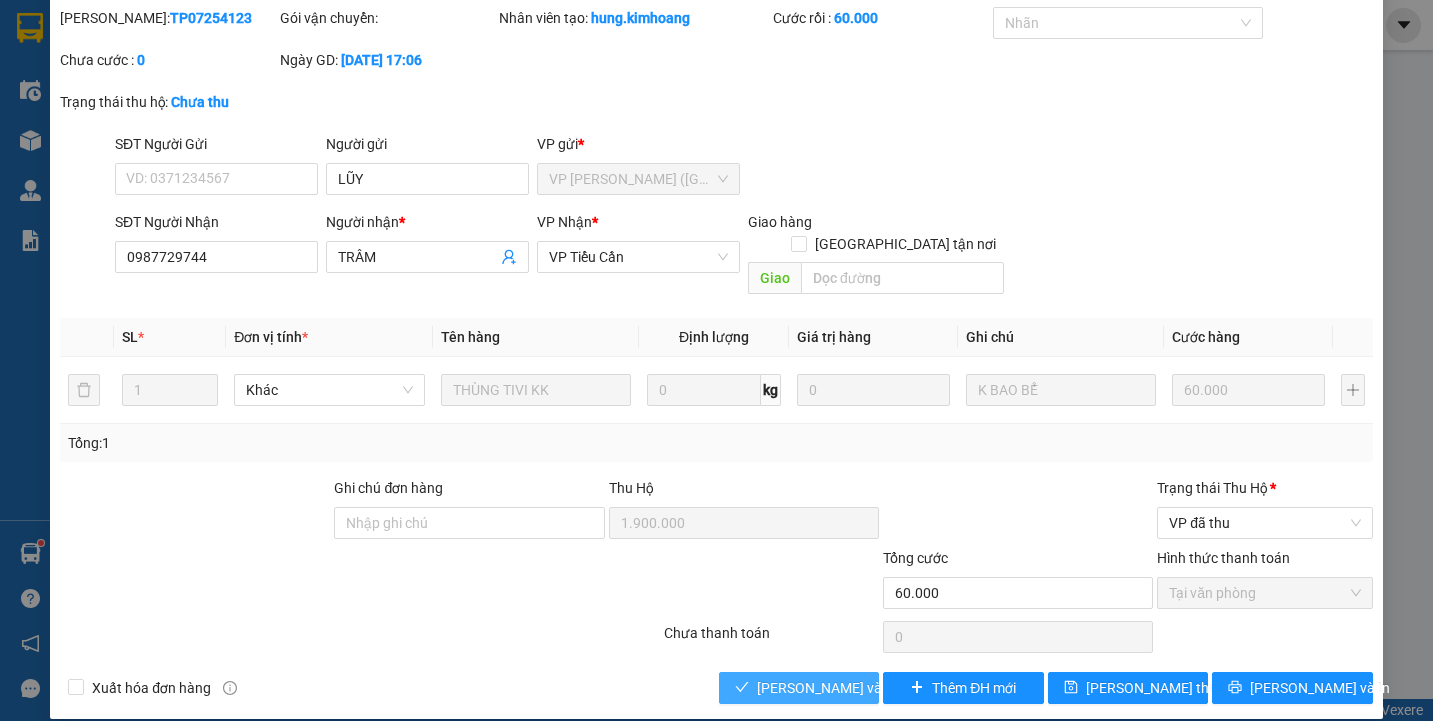 click on "[PERSON_NAME] và Giao hàng" at bounding box center (853, 688) 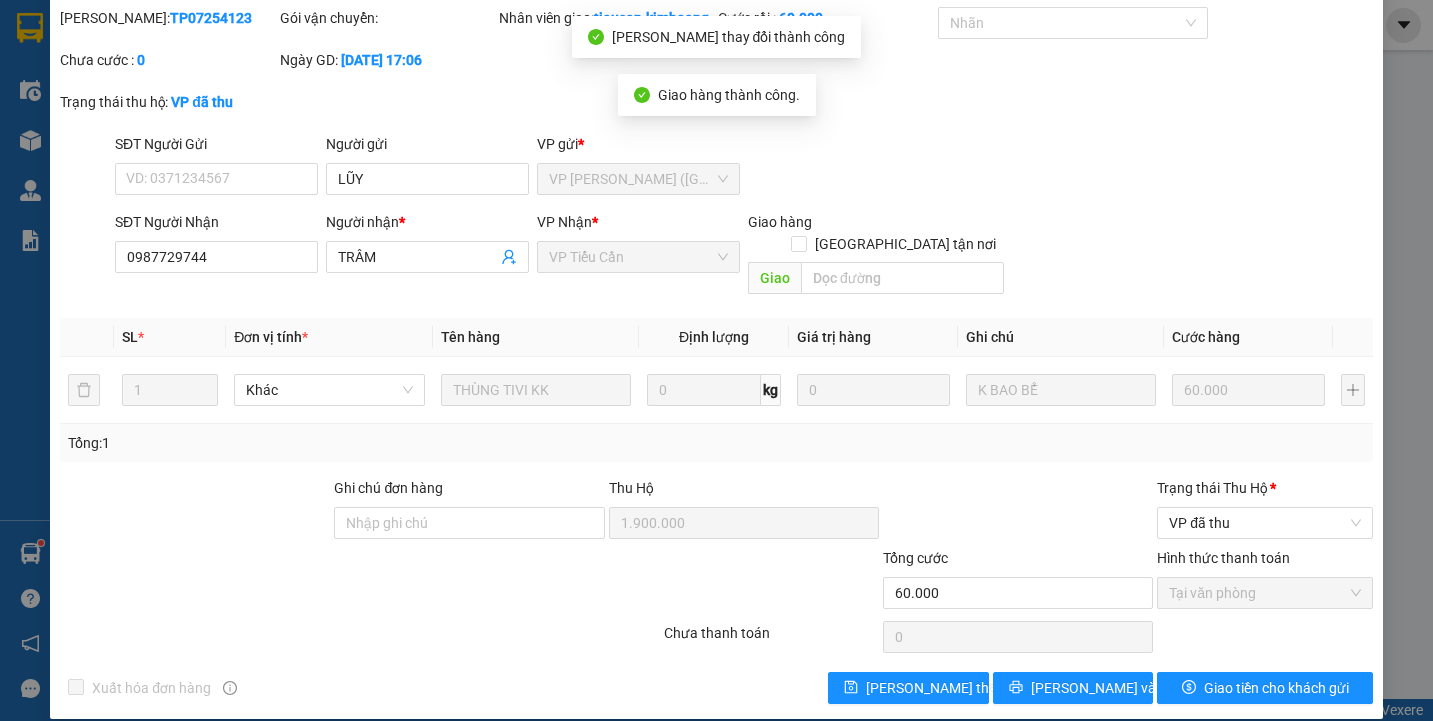 scroll, scrollTop: 0, scrollLeft: 0, axis: both 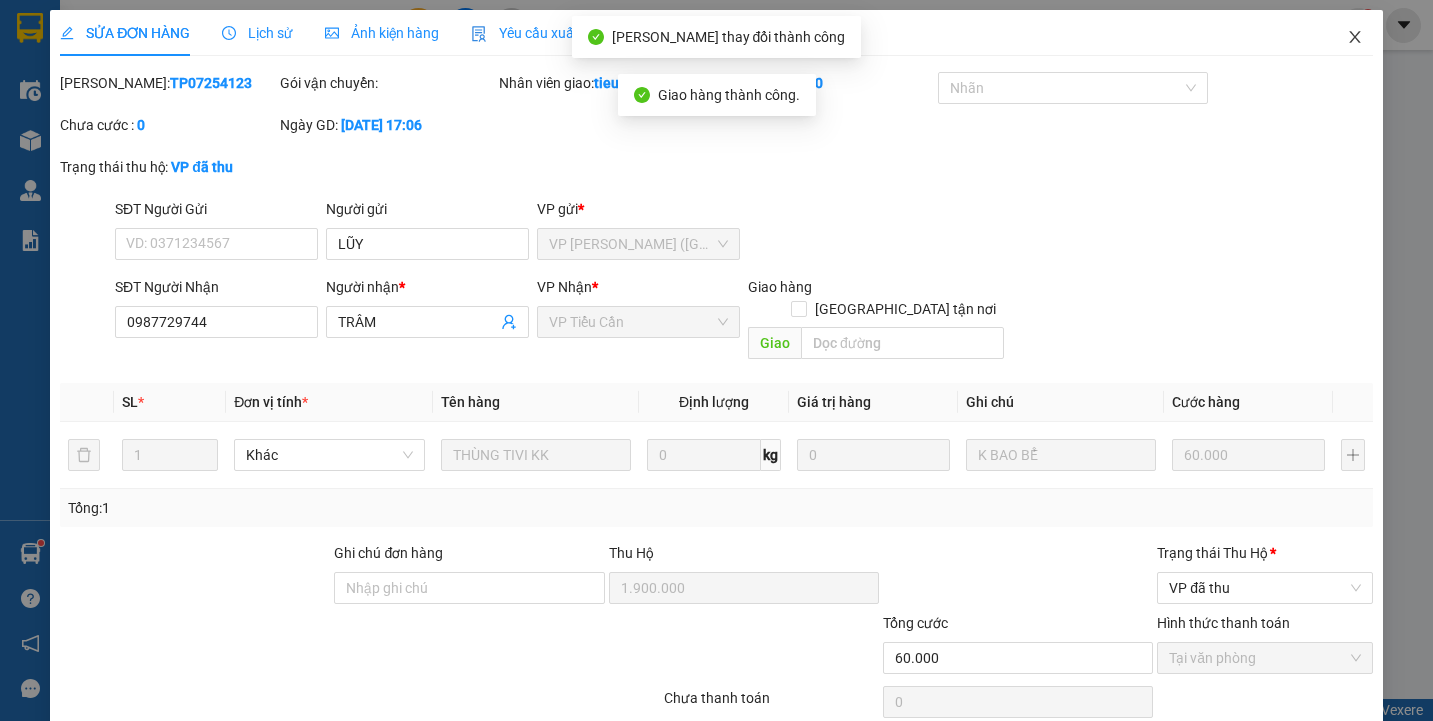 click 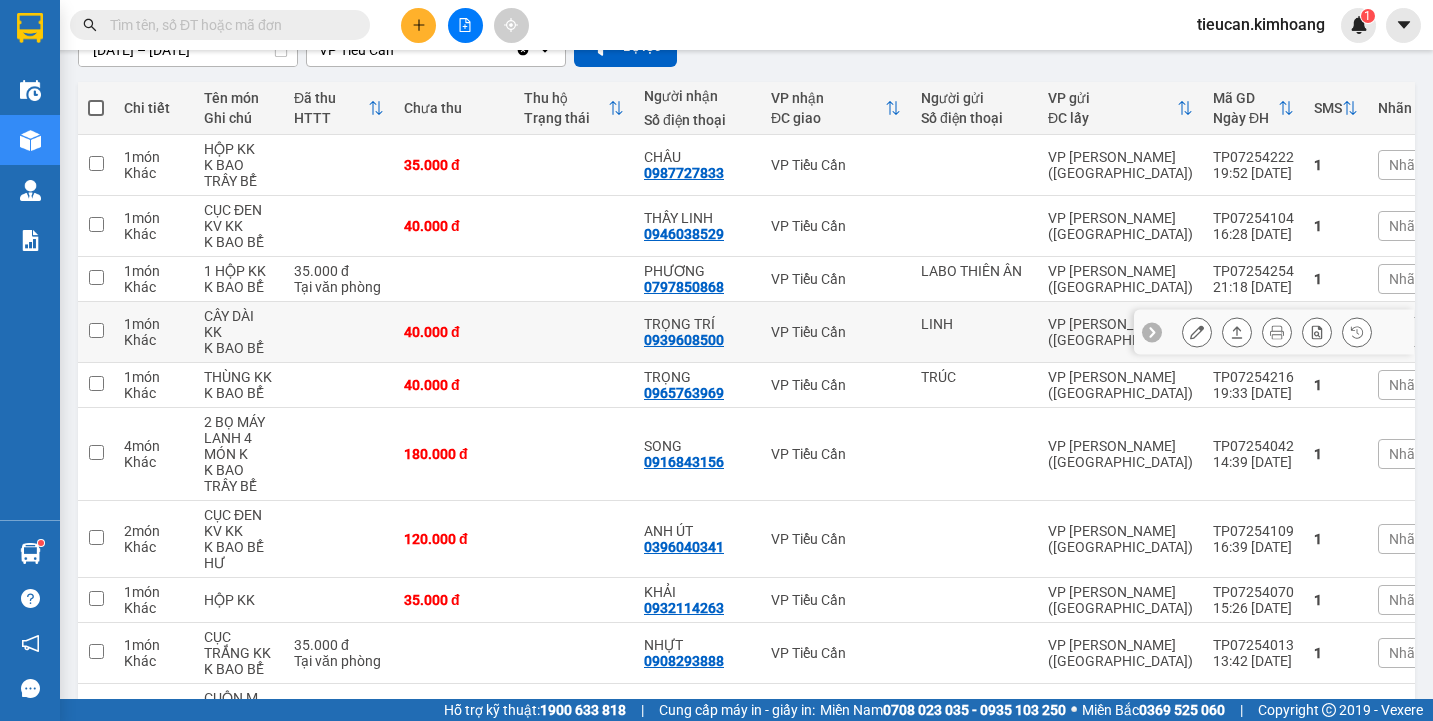 scroll, scrollTop: 300, scrollLeft: 0, axis: vertical 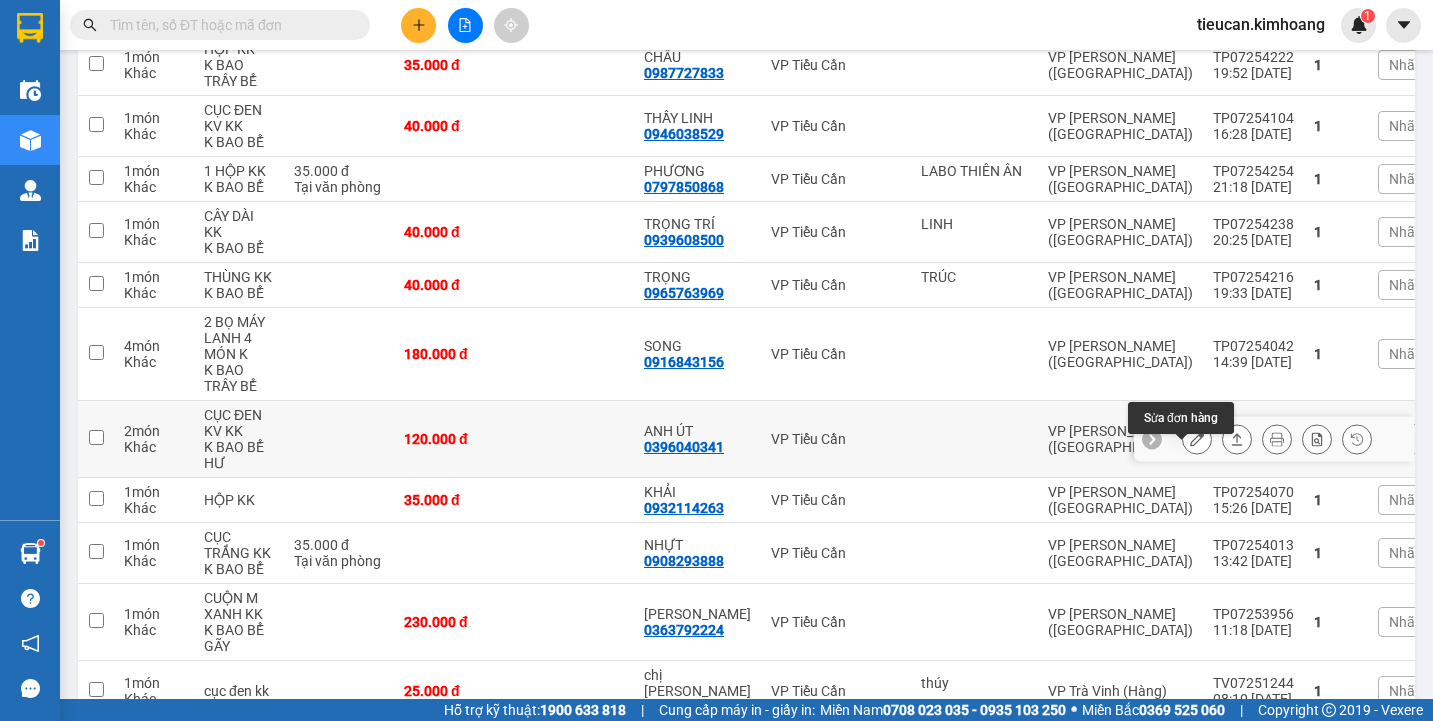 click at bounding box center (1197, 439) 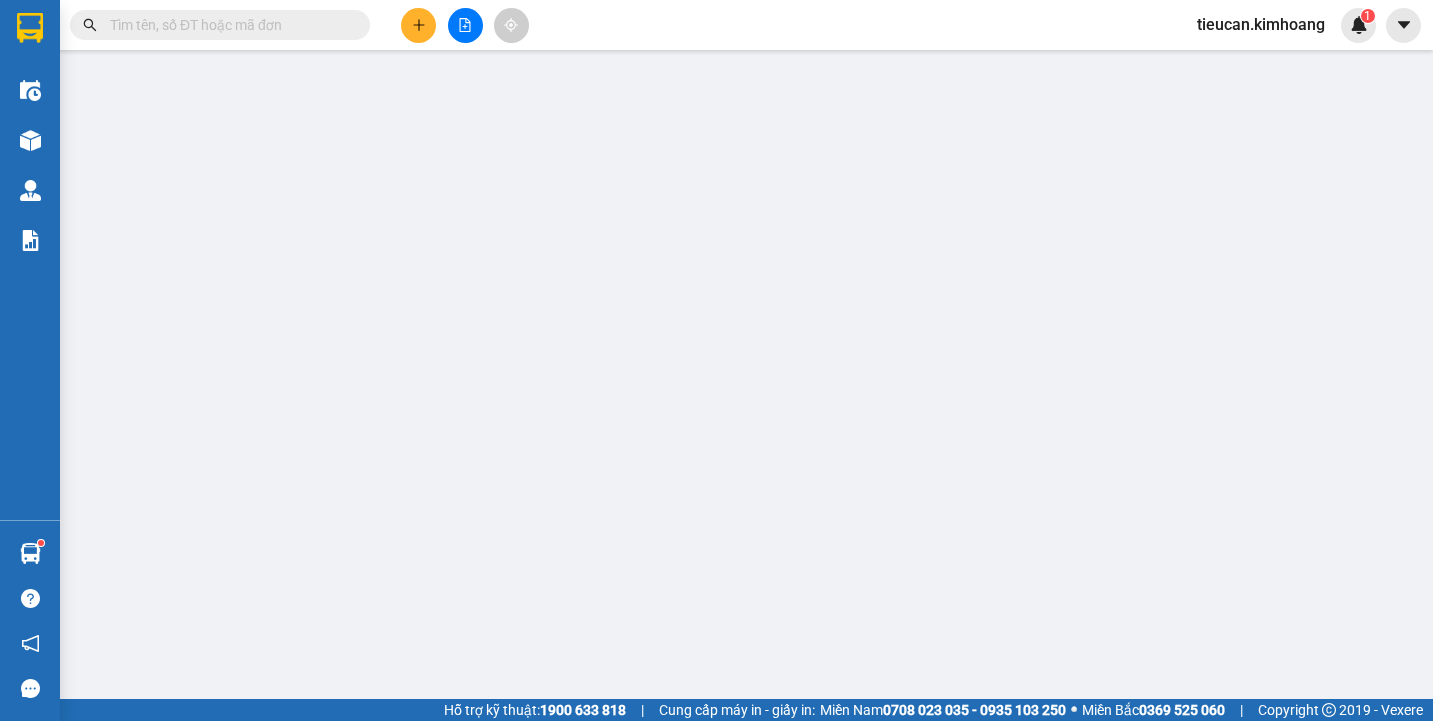 type on "0396040341" 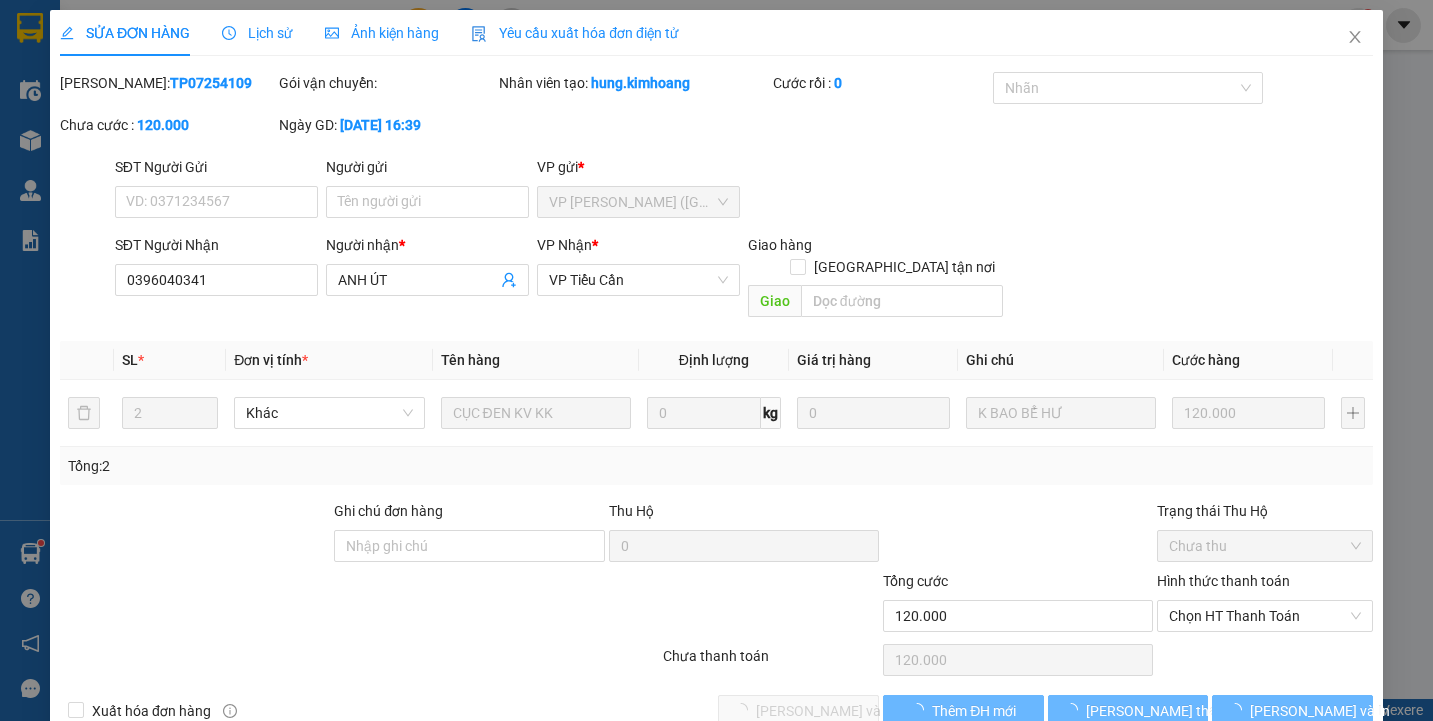 scroll, scrollTop: 0, scrollLeft: 0, axis: both 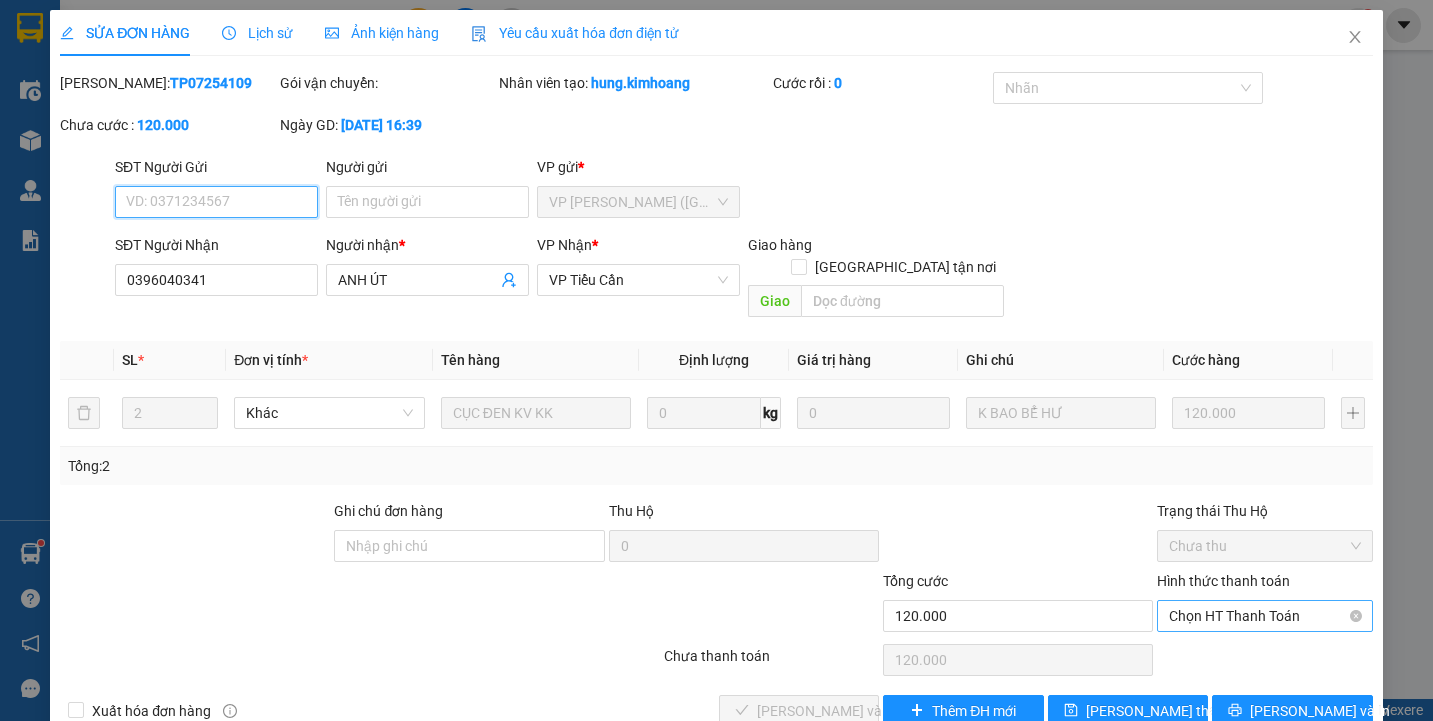 click on "Chọn HT Thanh Toán" at bounding box center (1264, 616) 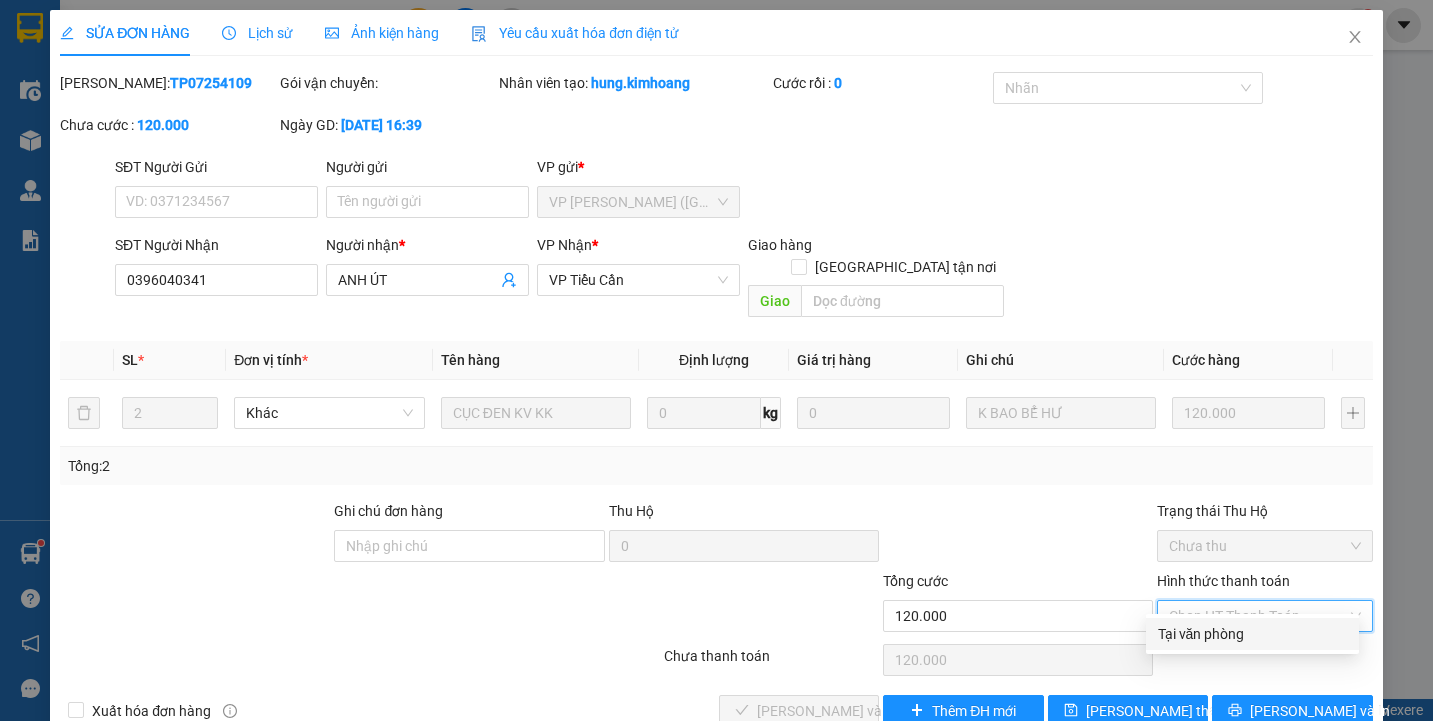 click on "Tại văn phòng" at bounding box center [1252, 634] 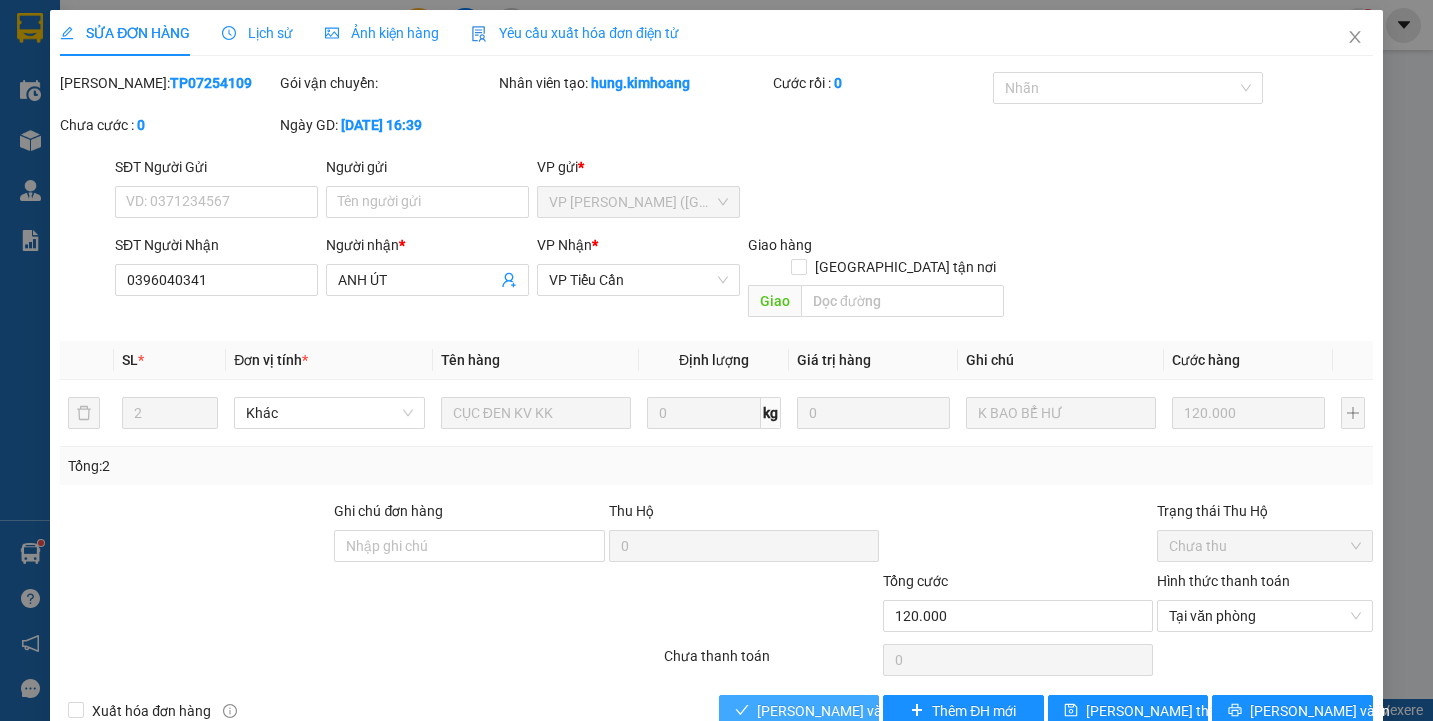 click on "[PERSON_NAME] và Giao hàng" at bounding box center [853, 711] 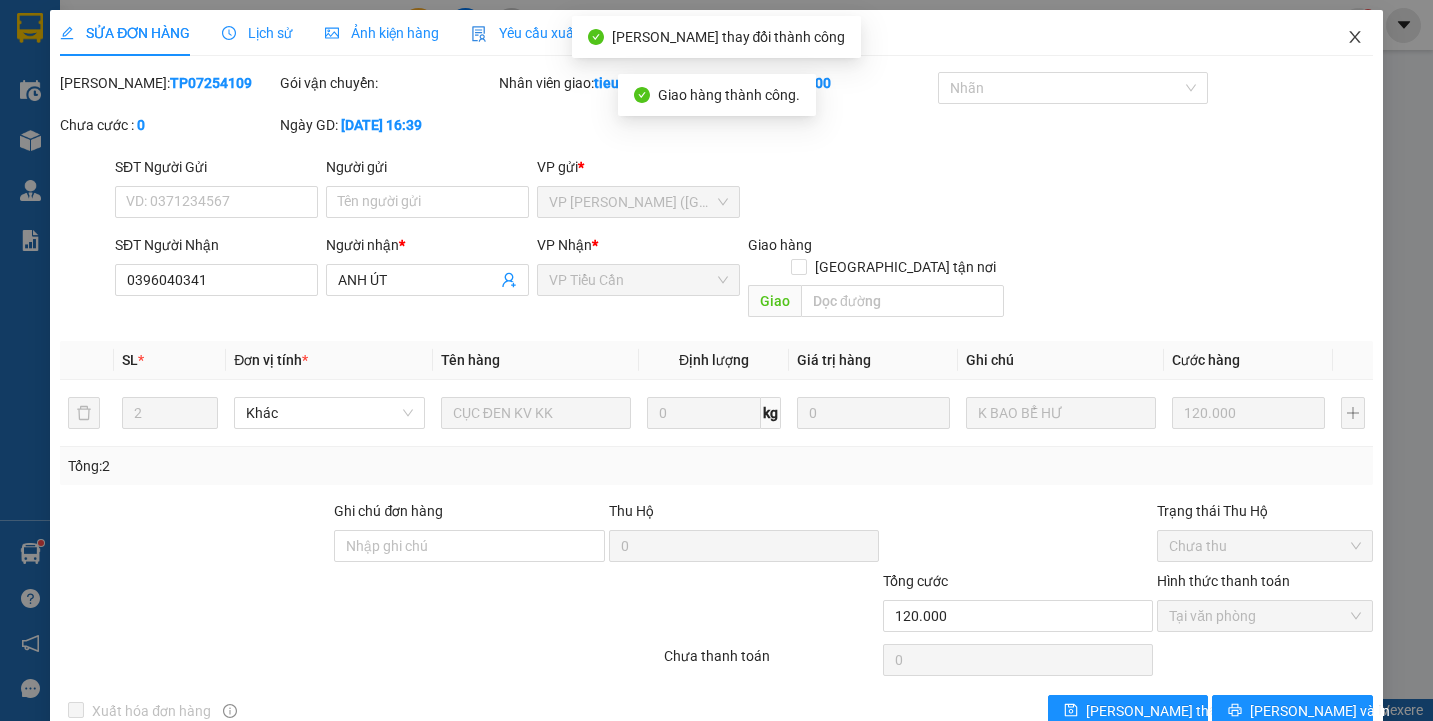 click 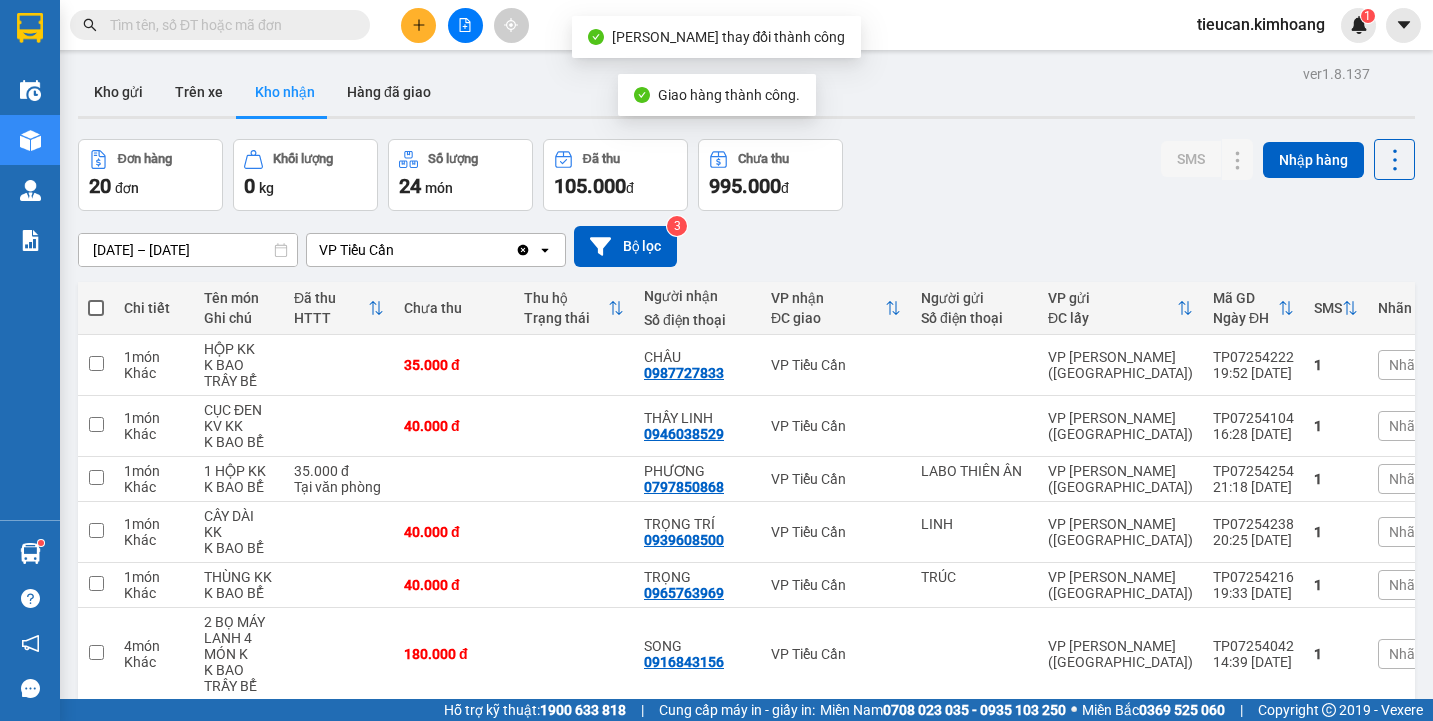scroll, scrollTop: 603, scrollLeft: 0, axis: vertical 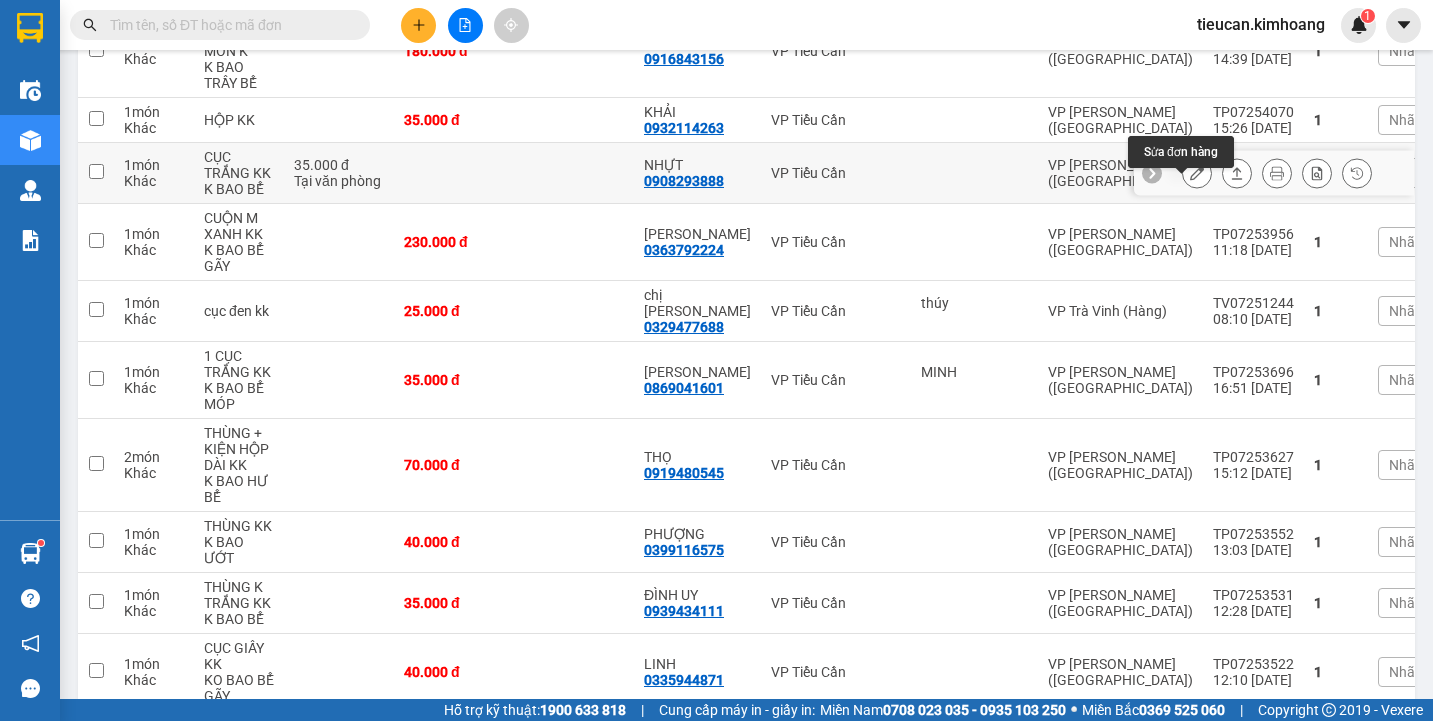 click 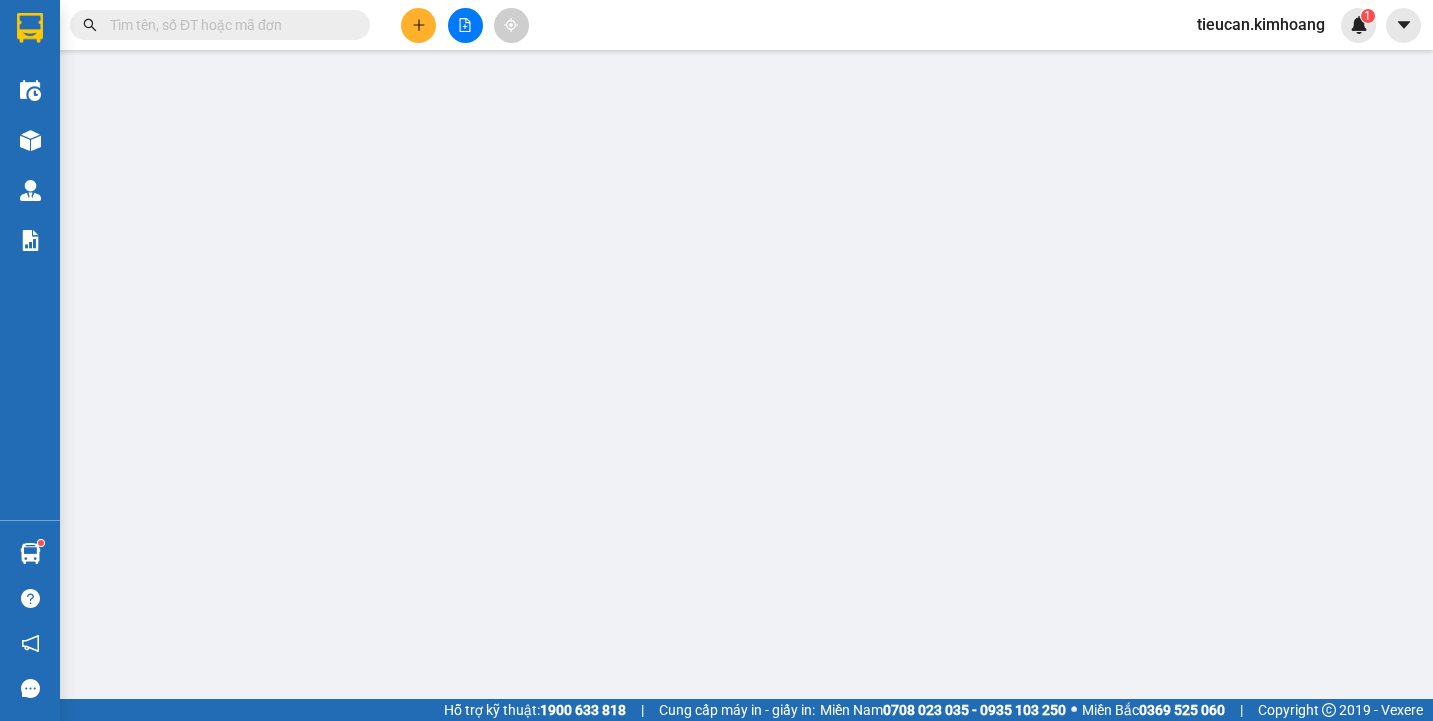 type on "0908293888" 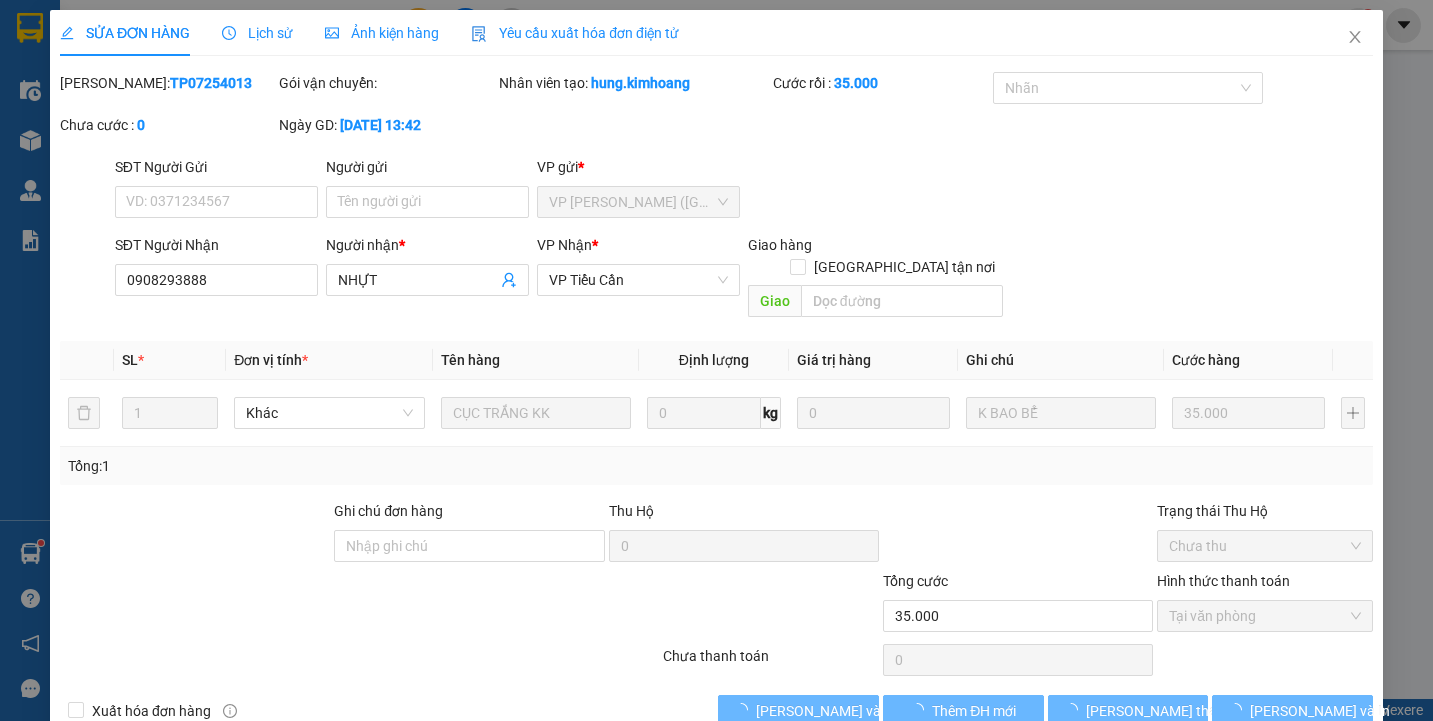 scroll, scrollTop: 0, scrollLeft: 0, axis: both 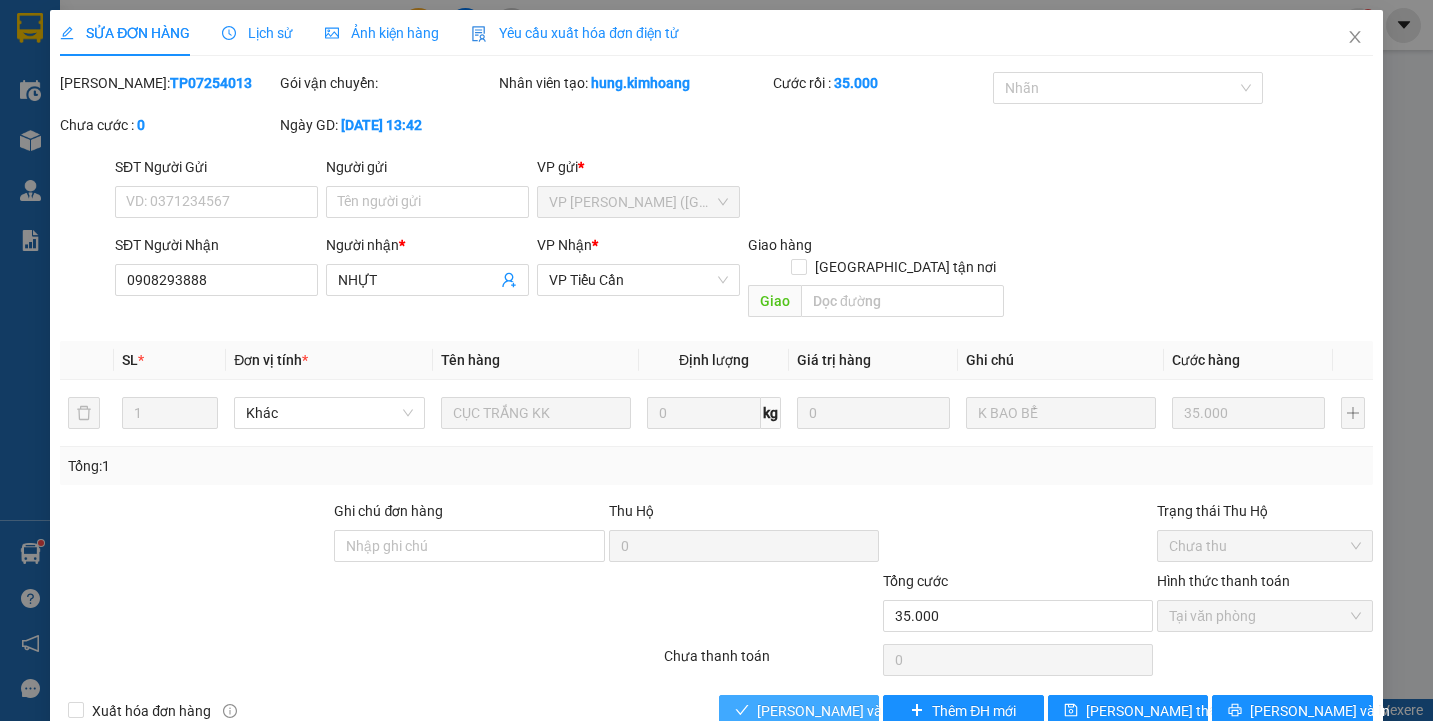 click on "[PERSON_NAME] và Giao hàng" at bounding box center [853, 711] 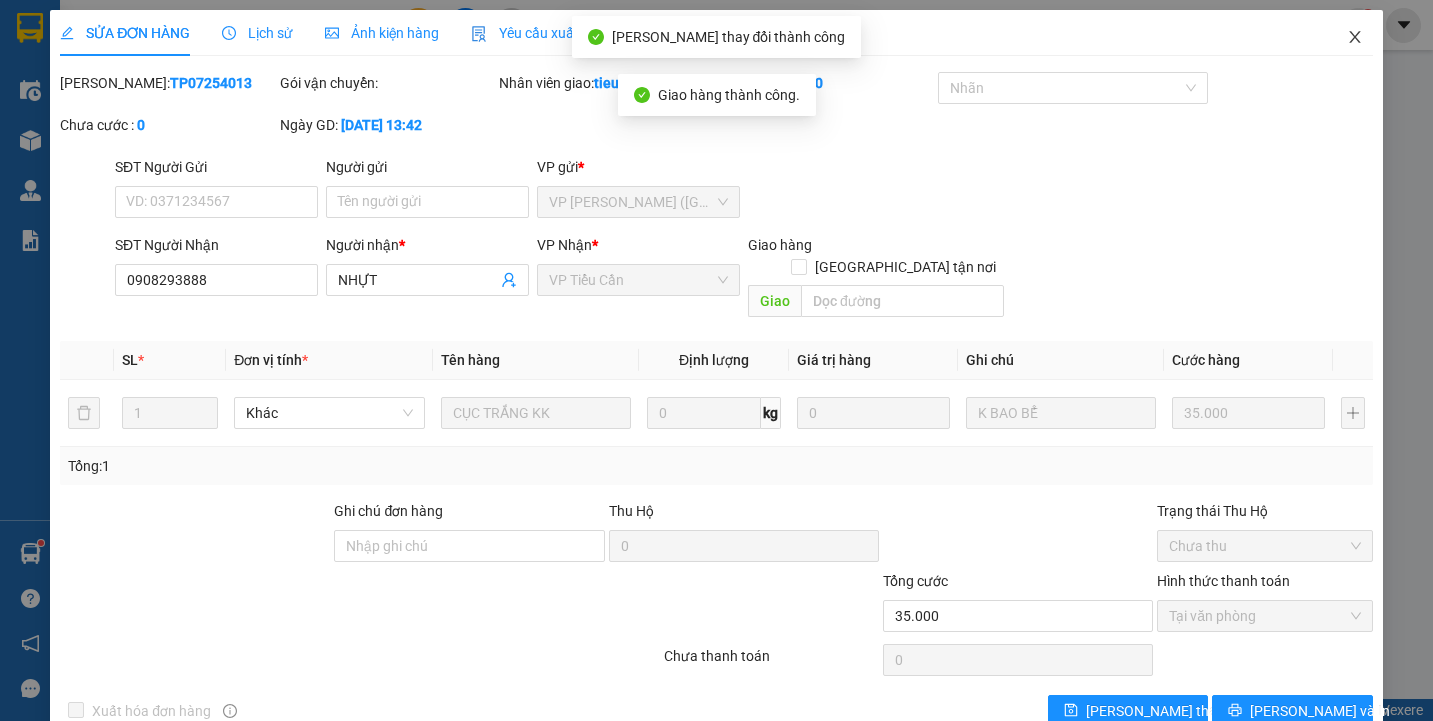 click at bounding box center [1355, 38] 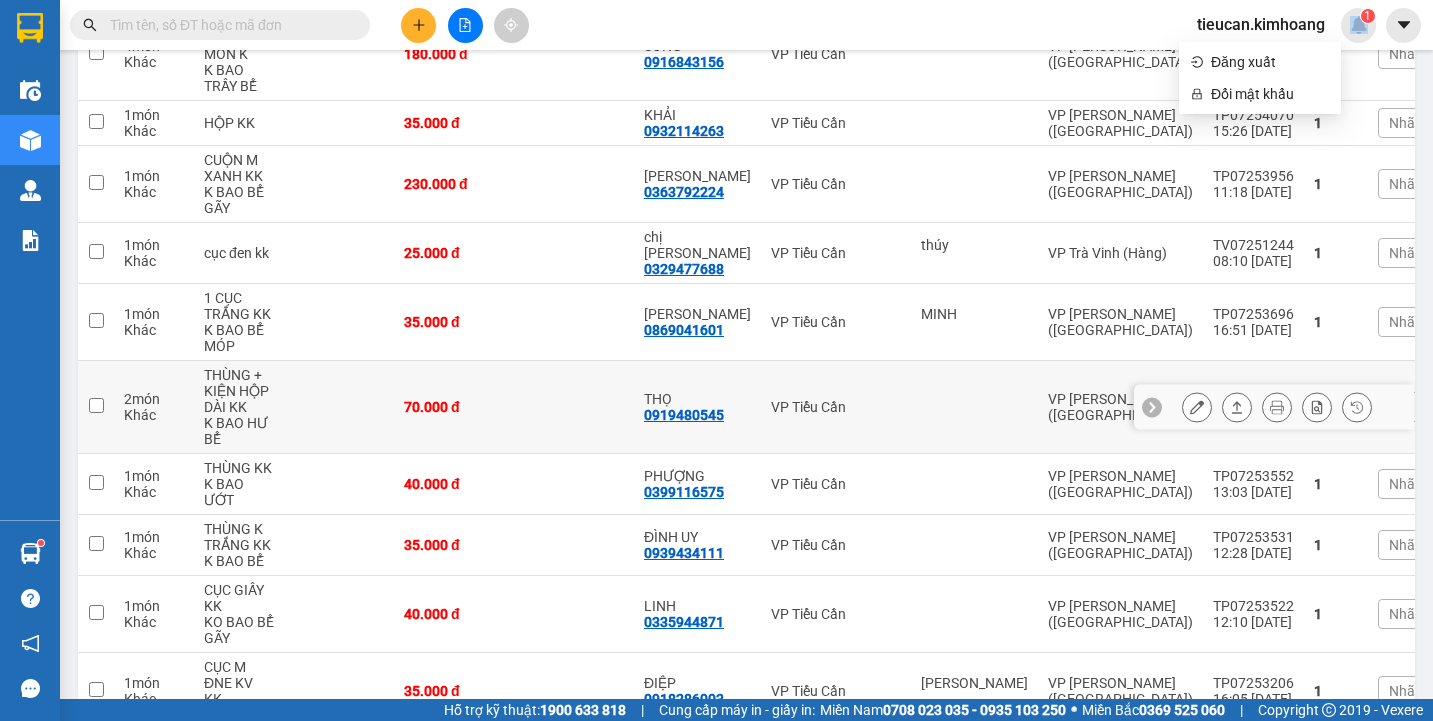scroll, scrollTop: 700, scrollLeft: 0, axis: vertical 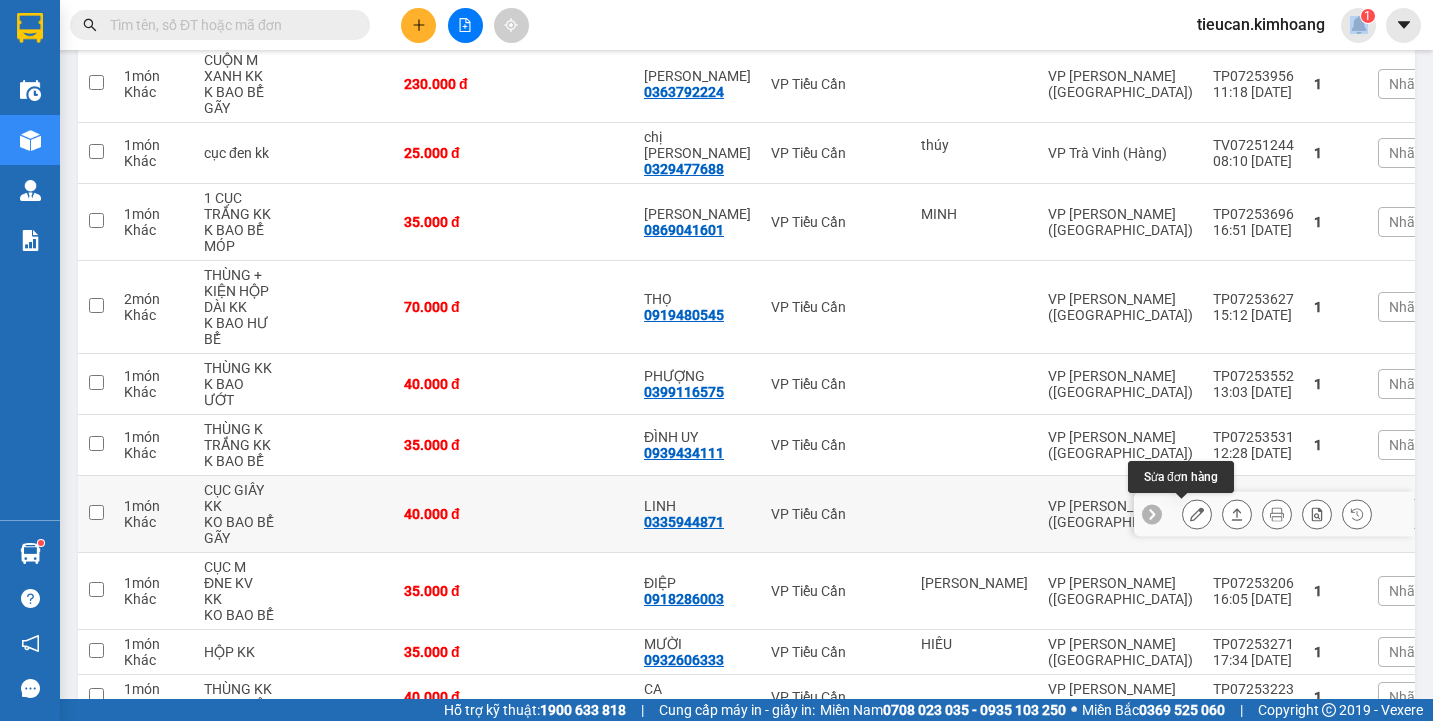 click 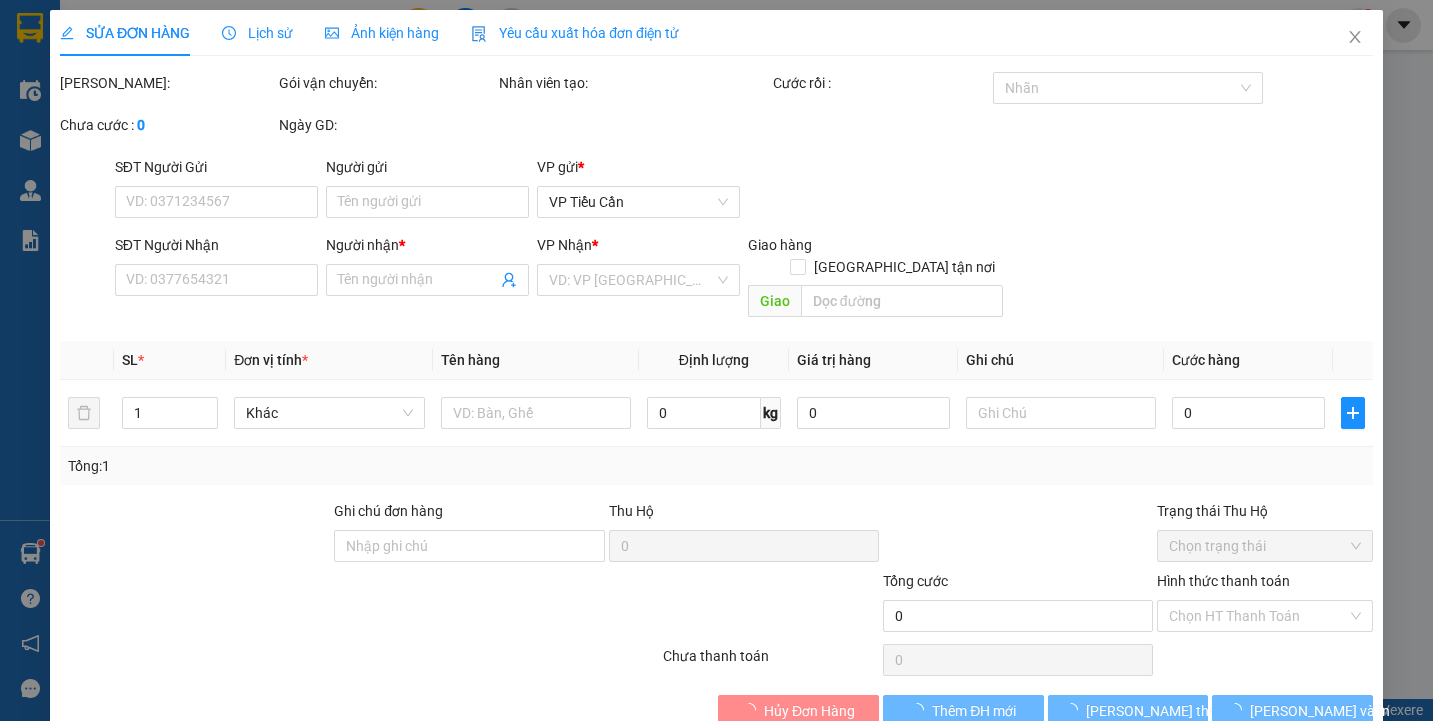scroll, scrollTop: 0, scrollLeft: 0, axis: both 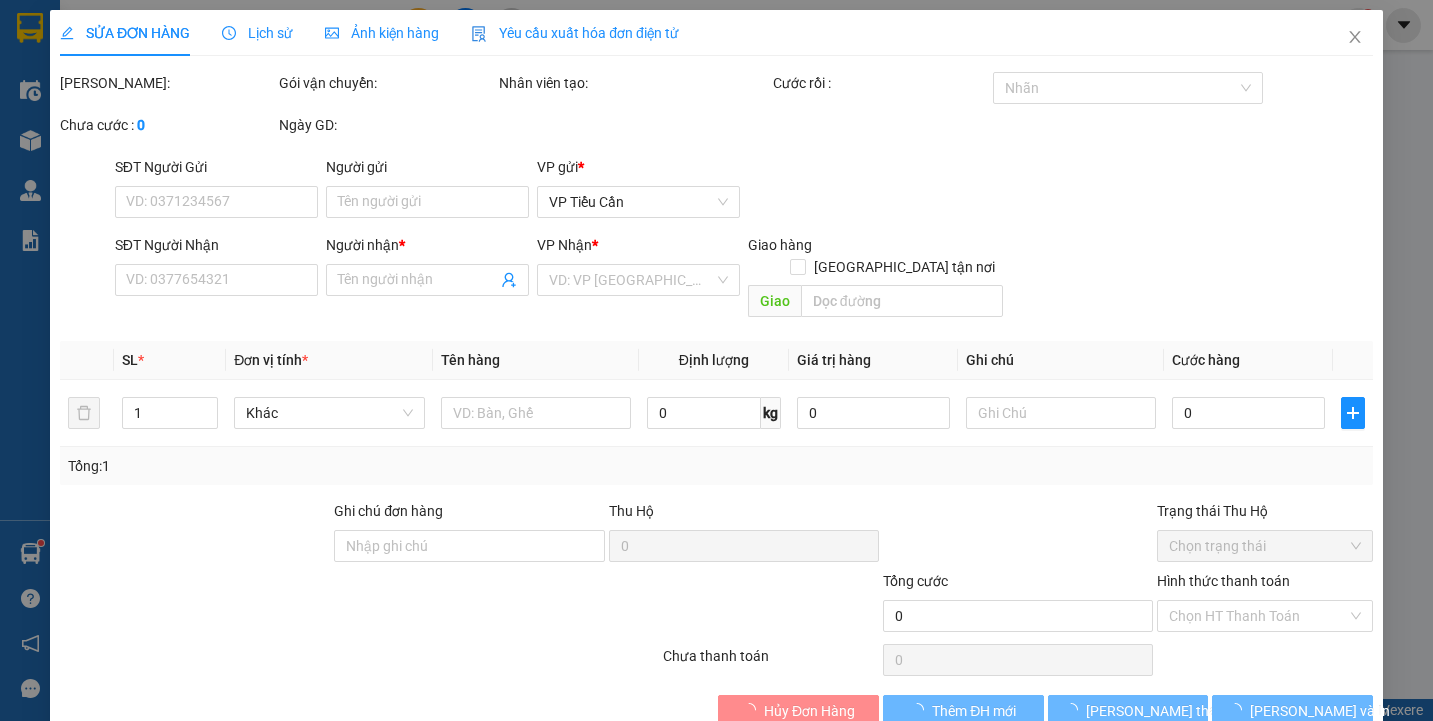 type on "0335944871" 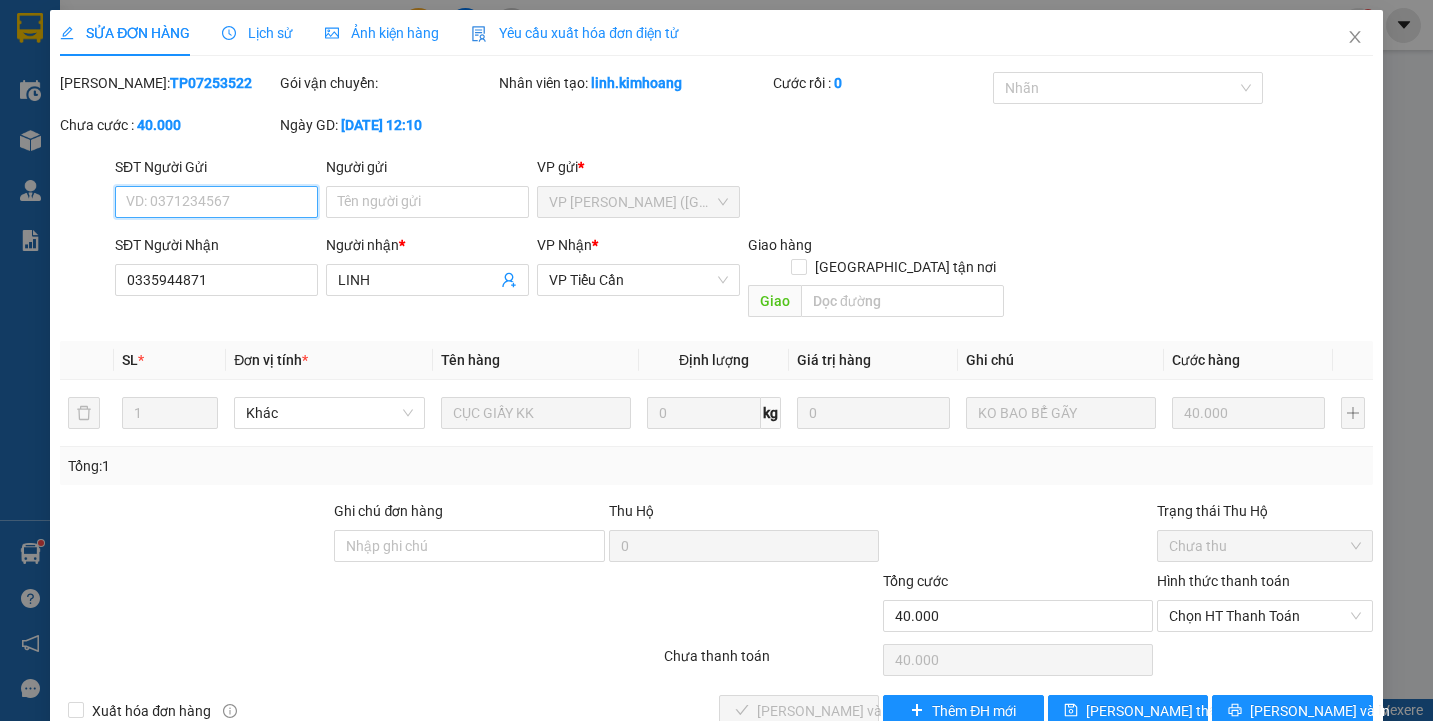 click on "Chọn HT Thanh Toán" at bounding box center (1264, 616) 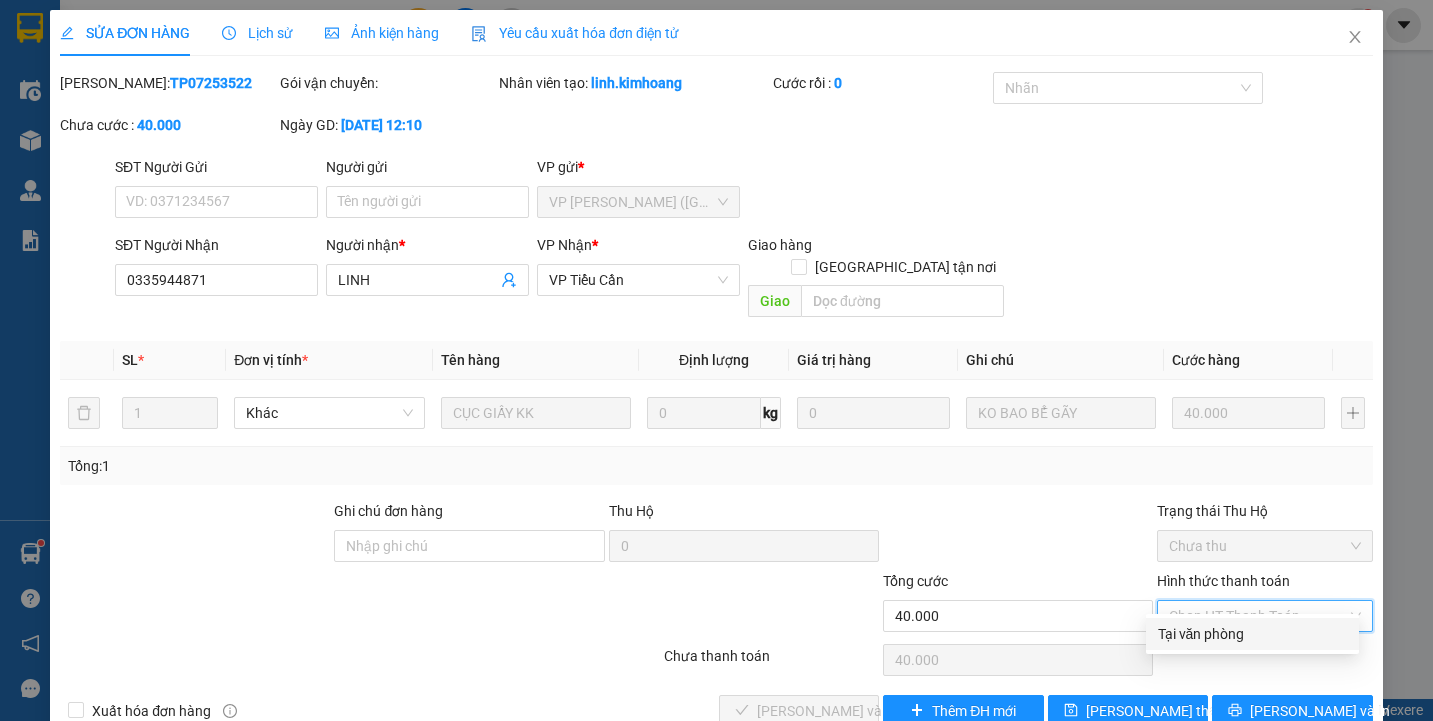 click on "Tại văn phòng" at bounding box center (1252, 634) 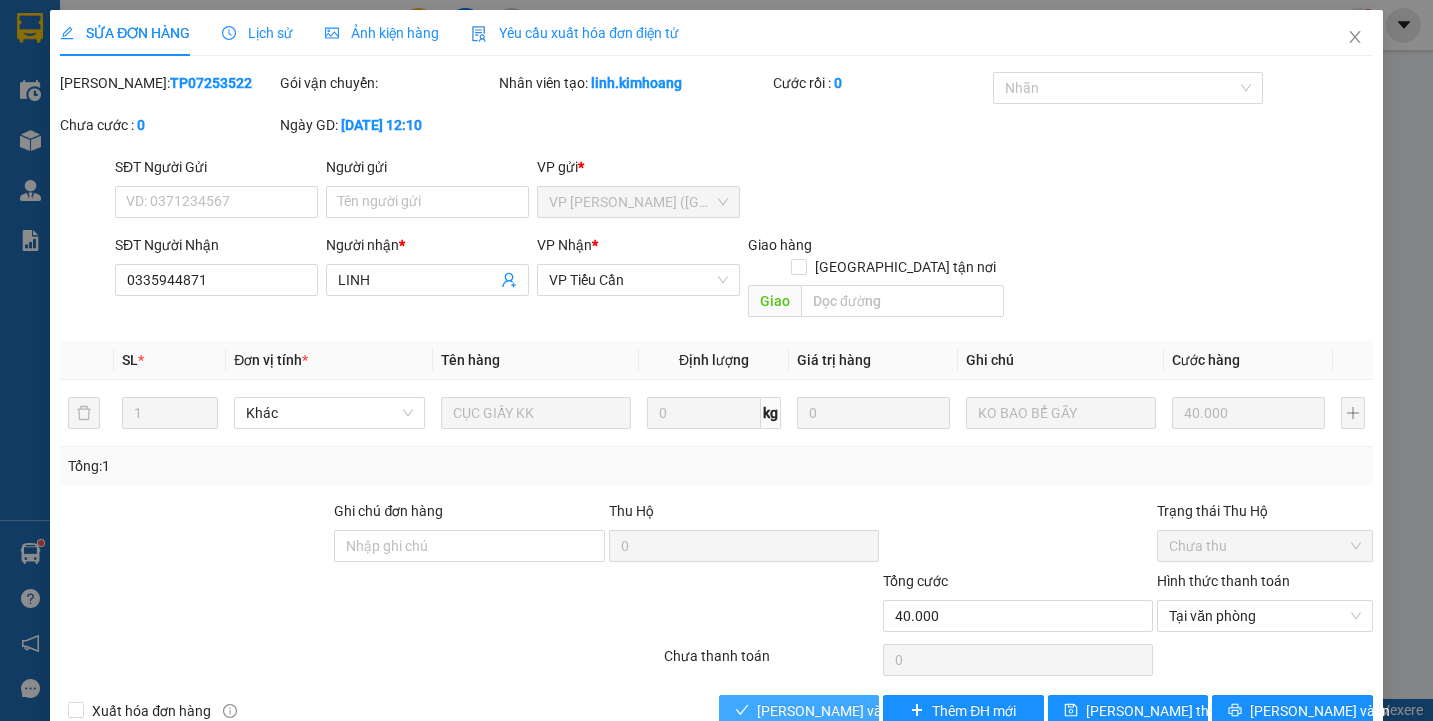 click on "[PERSON_NAME] và Giao hàng" at bounding box center [853, 711] 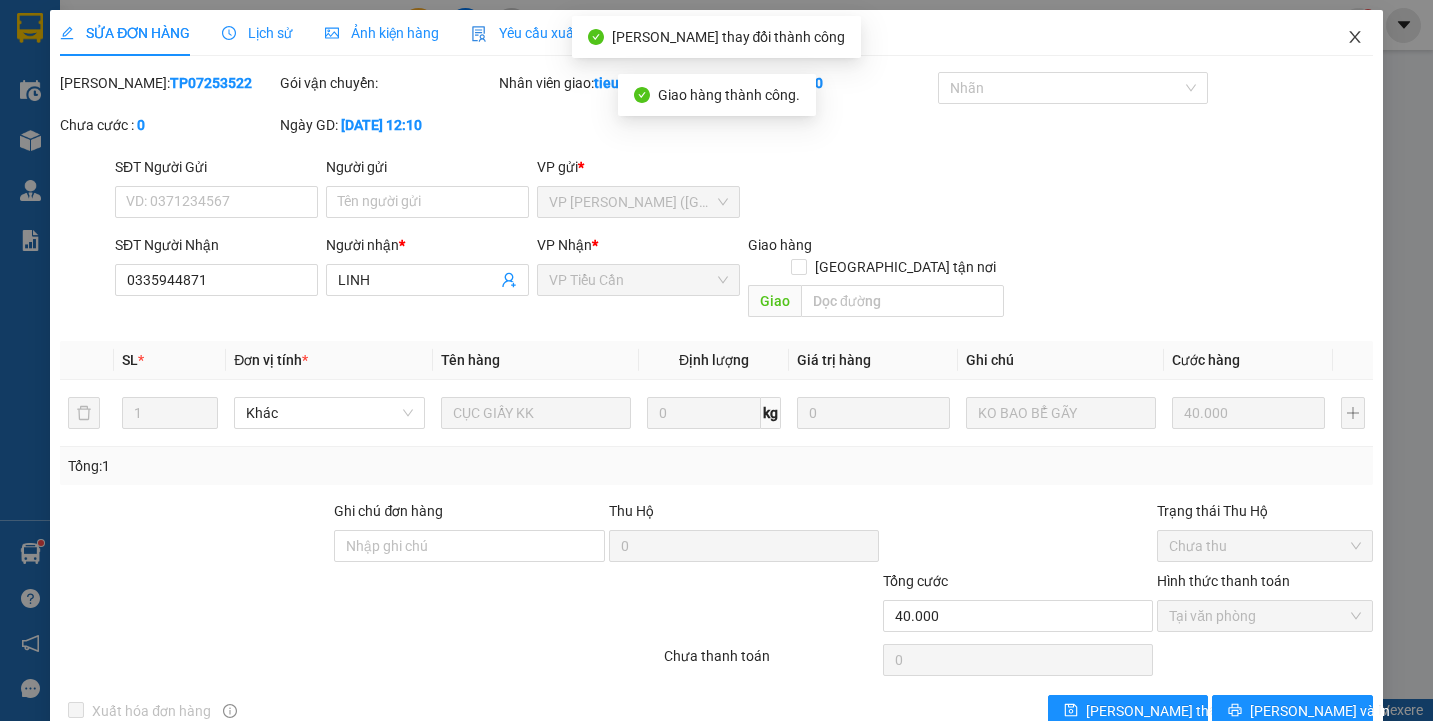 click at bounding box center [1355, 38] 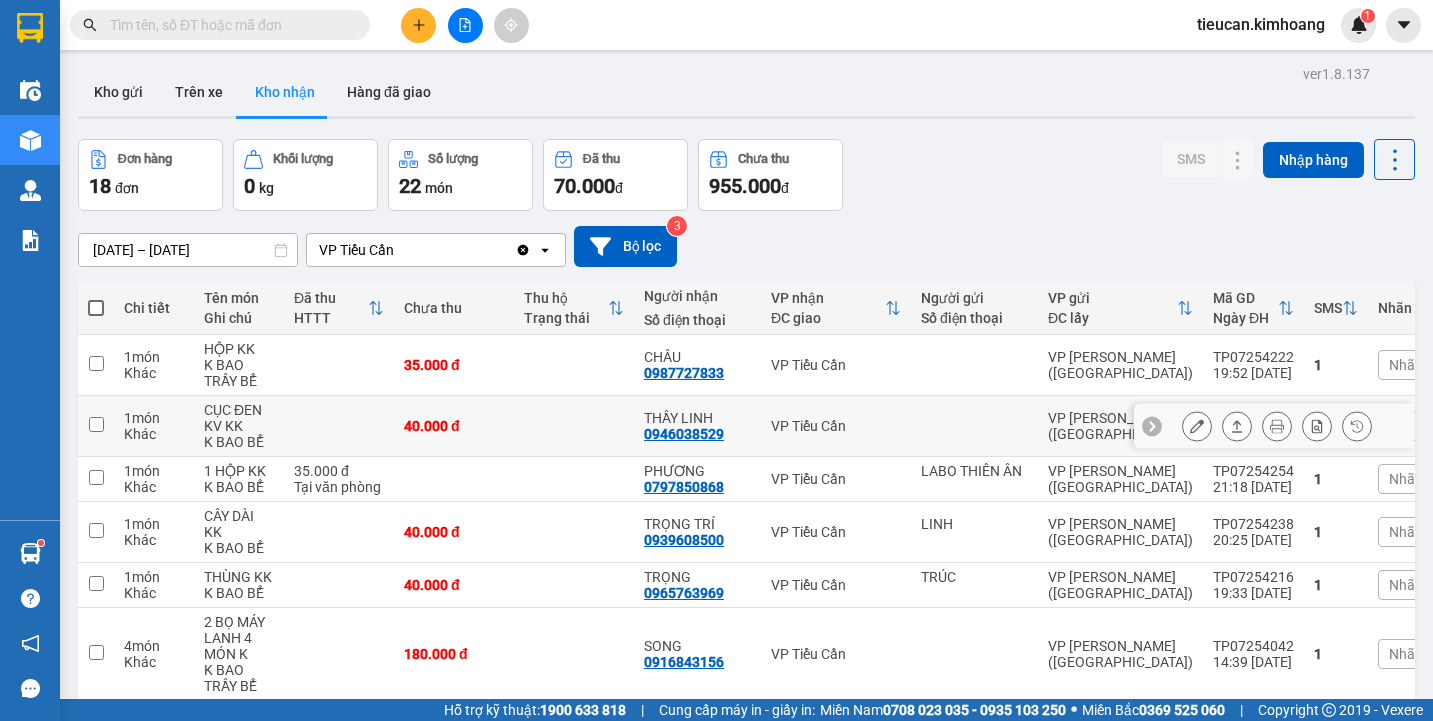 scroll, scrollTop: 300, scrollLeft: 0, axis: vertical 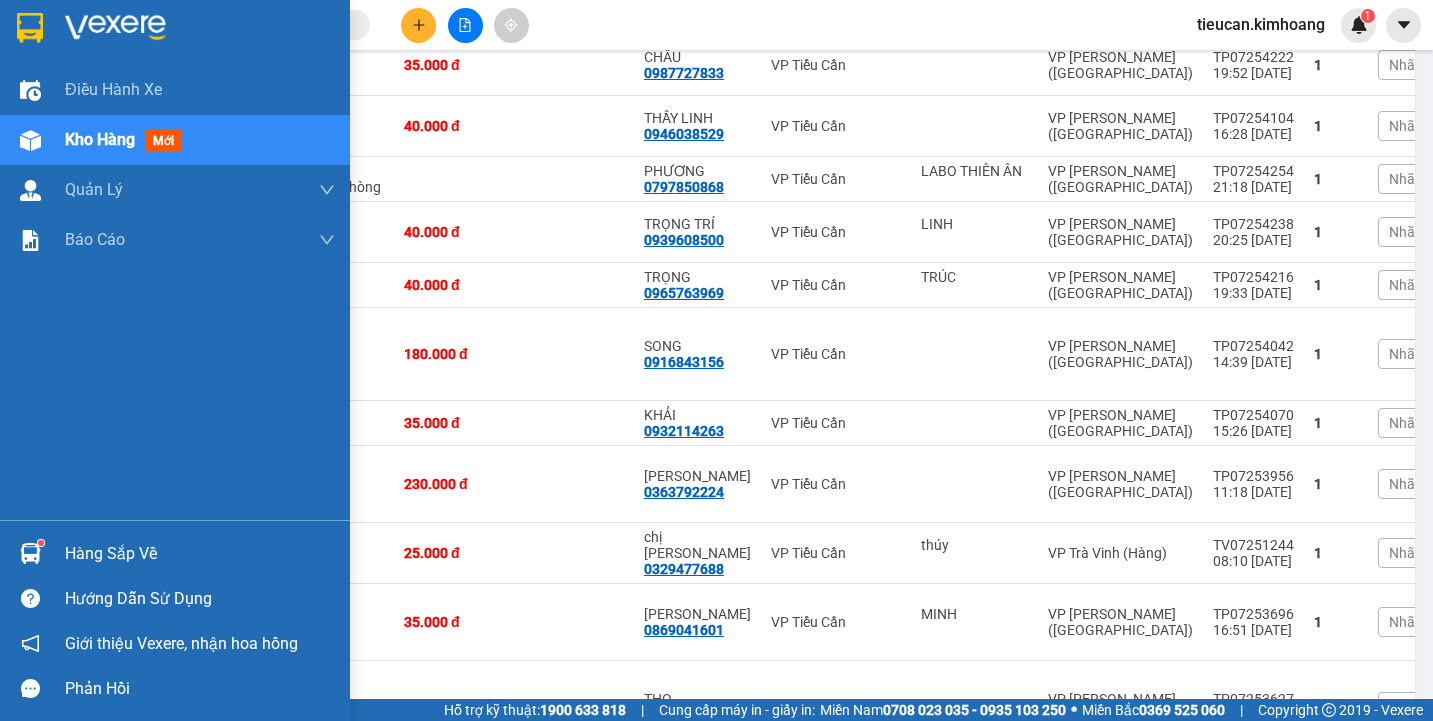 click on "Hàng sắp về" at bounding box center [175, 553] 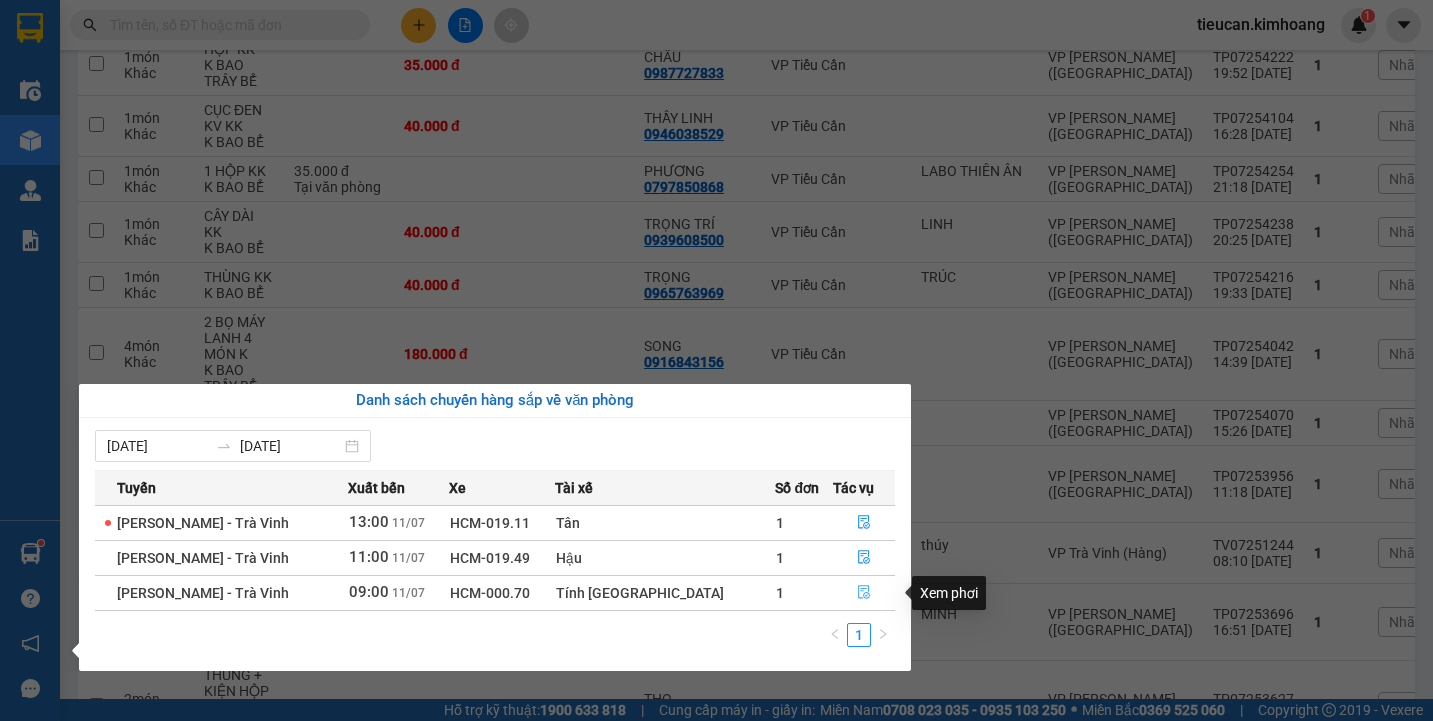 click 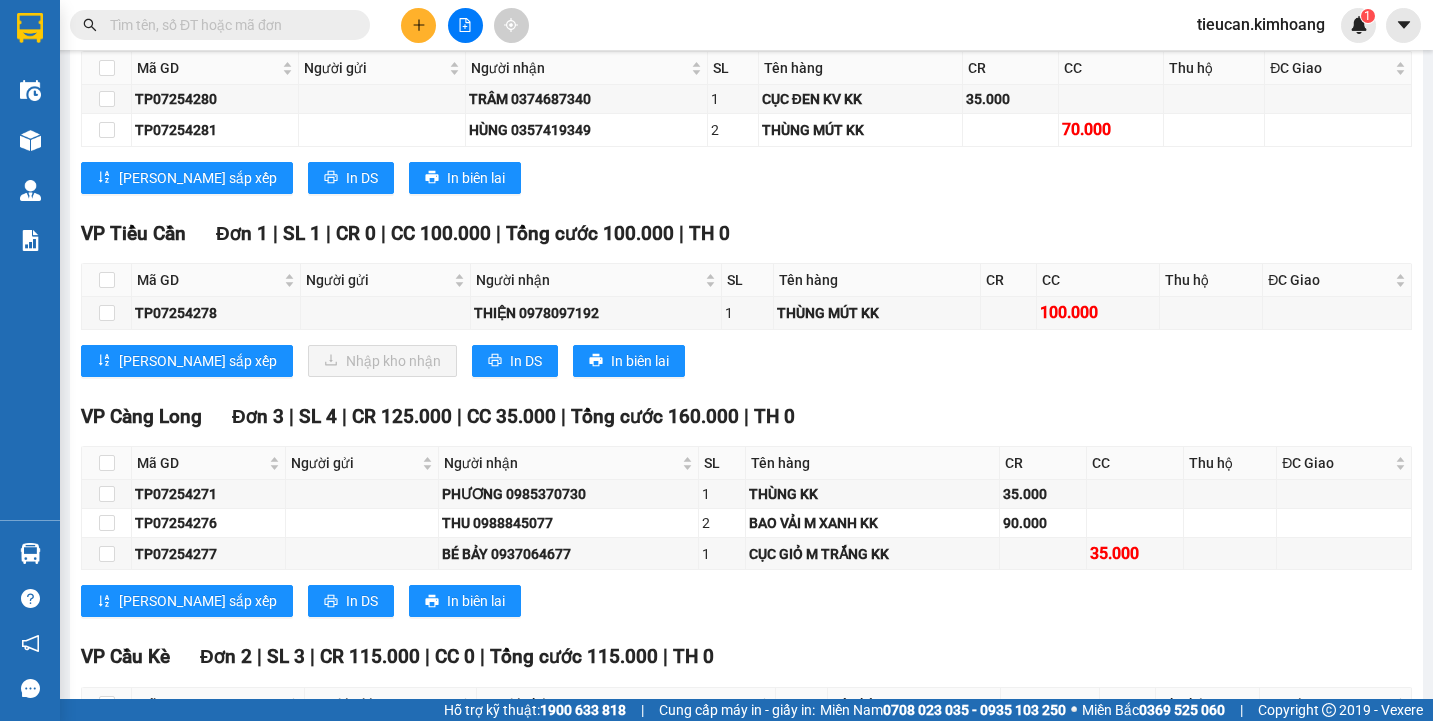 scroll, scrollTop: 748, scrollLeft: 0, axis: vertical 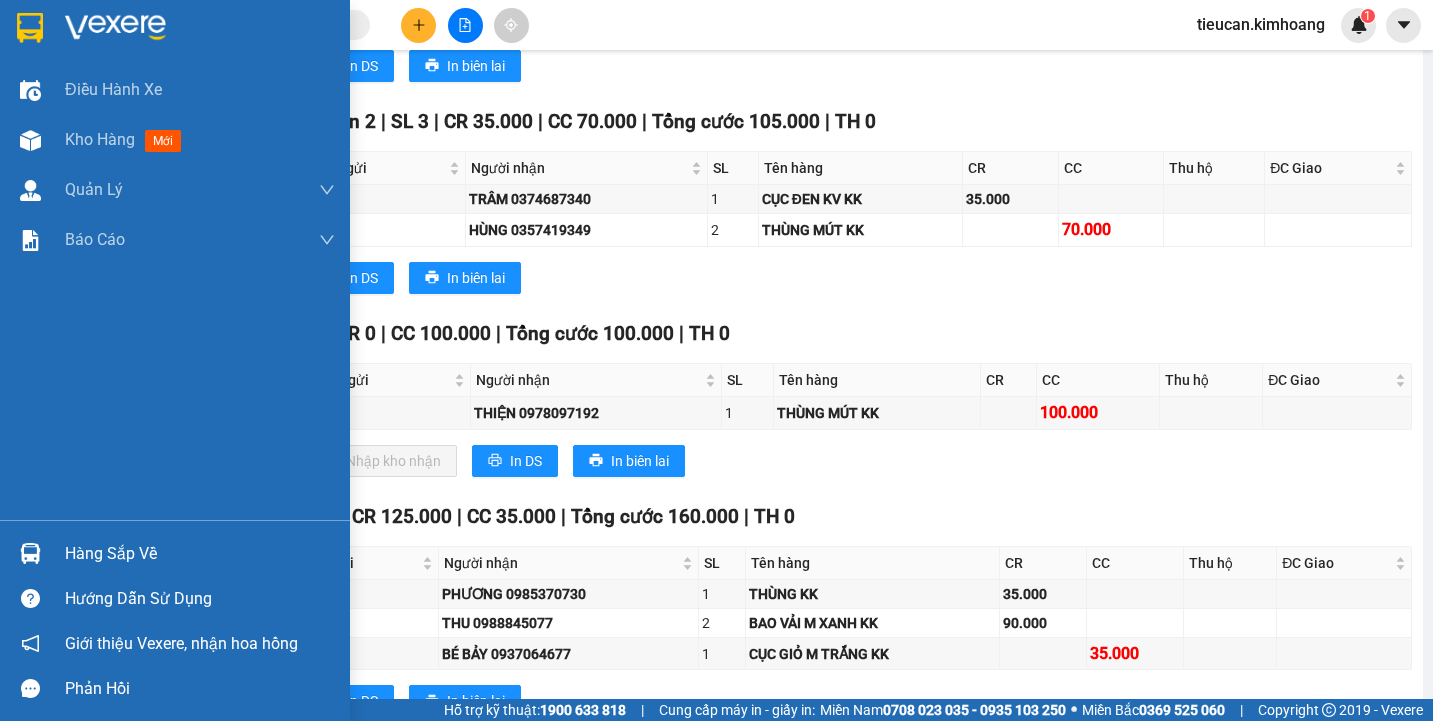 click at bounding box center (30, 553) 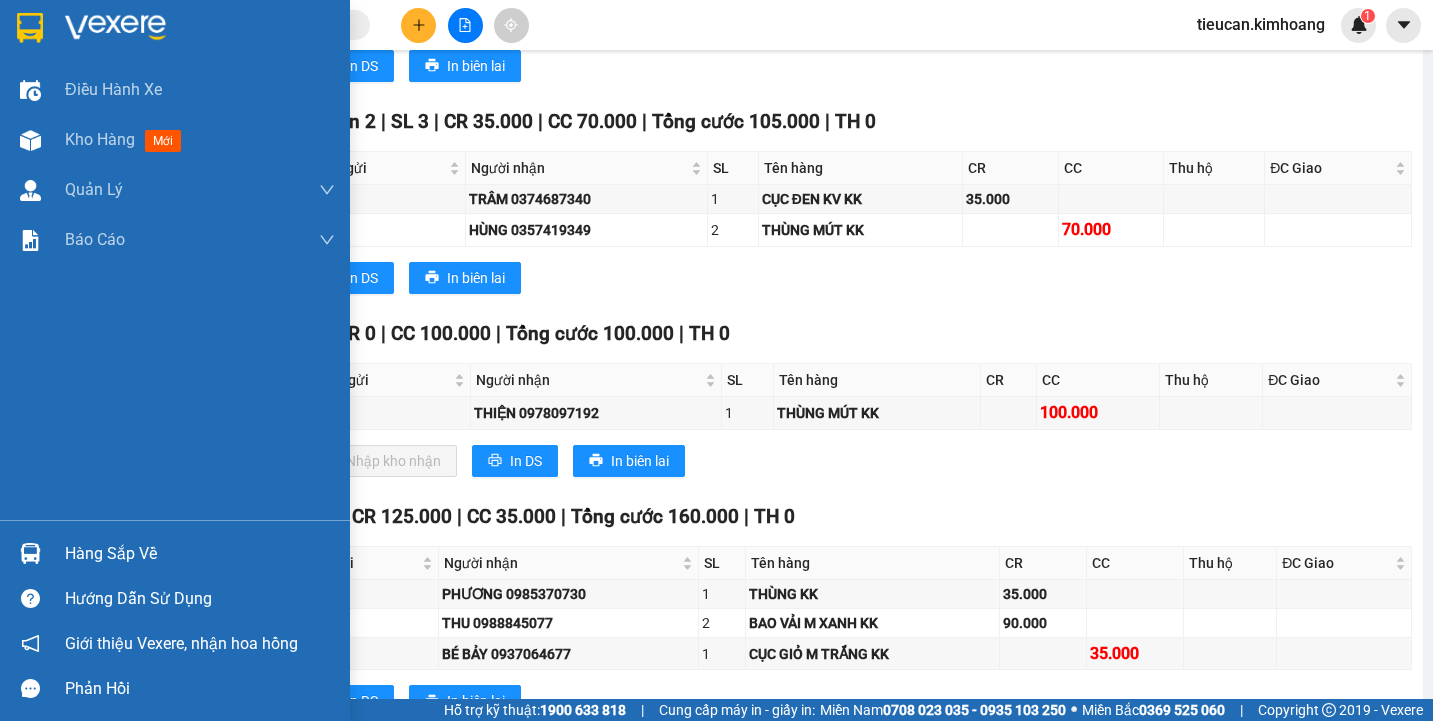 click on "Điều hành xe     Kho hàng mới     Quản [PERSON_NAME] lý chuyến Quản lý khách hàng mới     Báo cáo BC giao hàng (nhân viên) BC giao hàng (trưởng trạm) Báo cáo dòng tiền (nhân viên) Báo cáo dòng tiền (trạm) Doanh số tạo đơn theo VP gửi (nhân viên) Doanh số tạo đơn theo VP gửi (trạm) Hàng sắp về Hướng dẫn sử dụng Giới thiệu Vexere, nhận hoa hồng Phản hồi Phần mềm hỗ trợ bạn tốt chứ?" at bounding box center (175, 360) 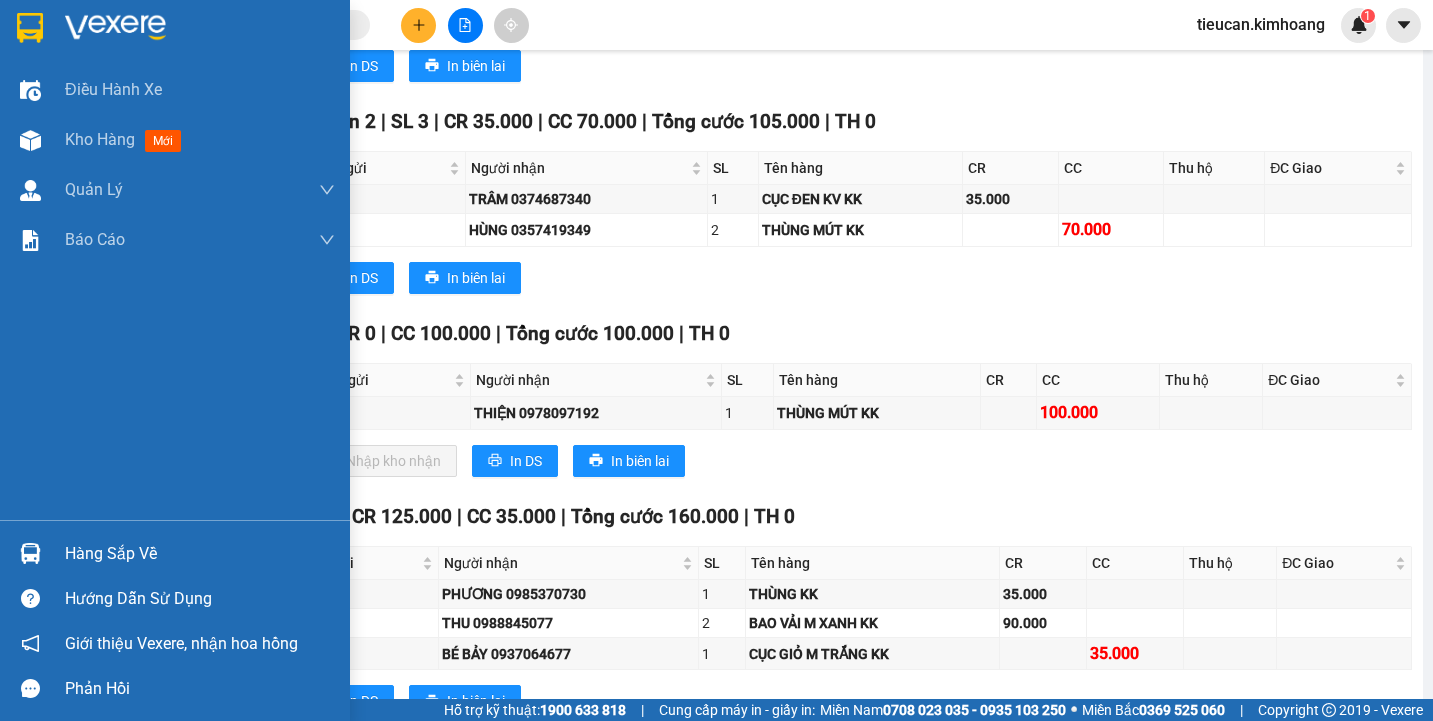 click on "Hàng sắp về" at bounding box center (200, 554) 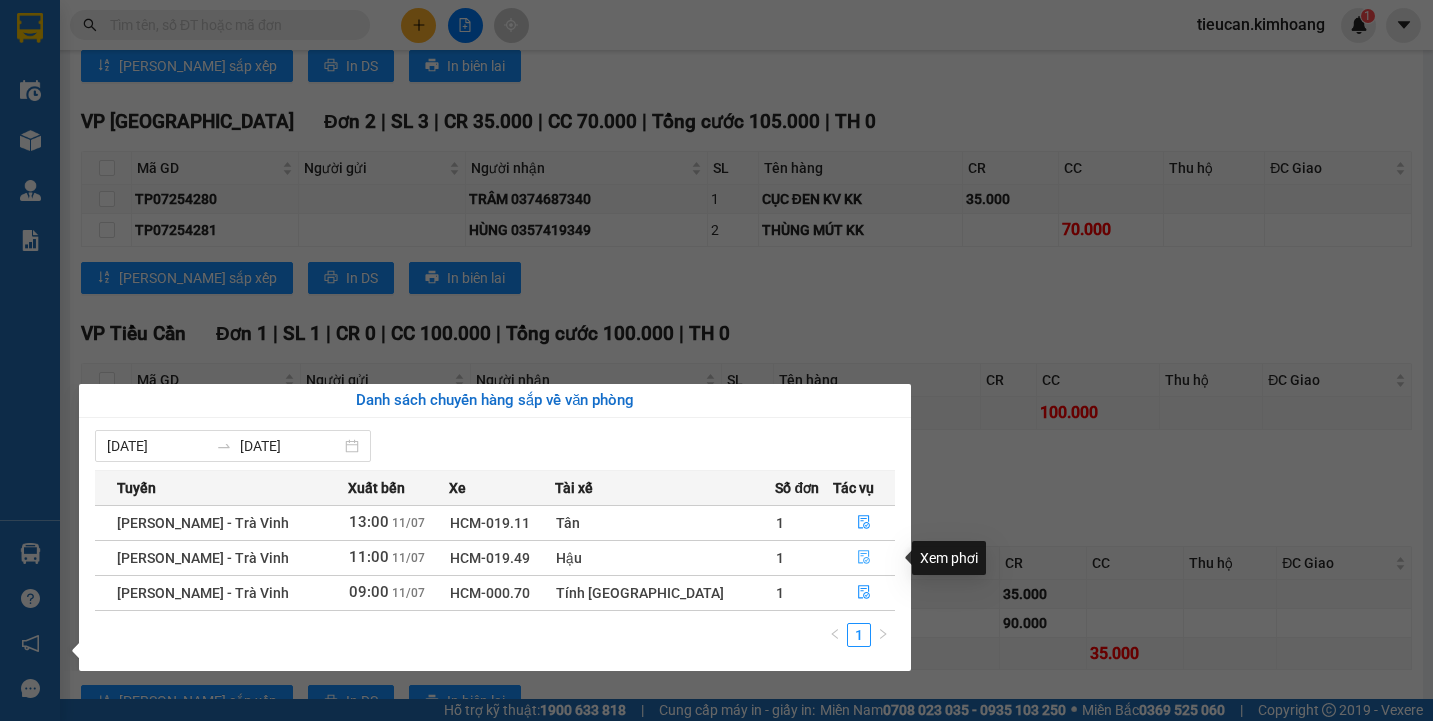 click 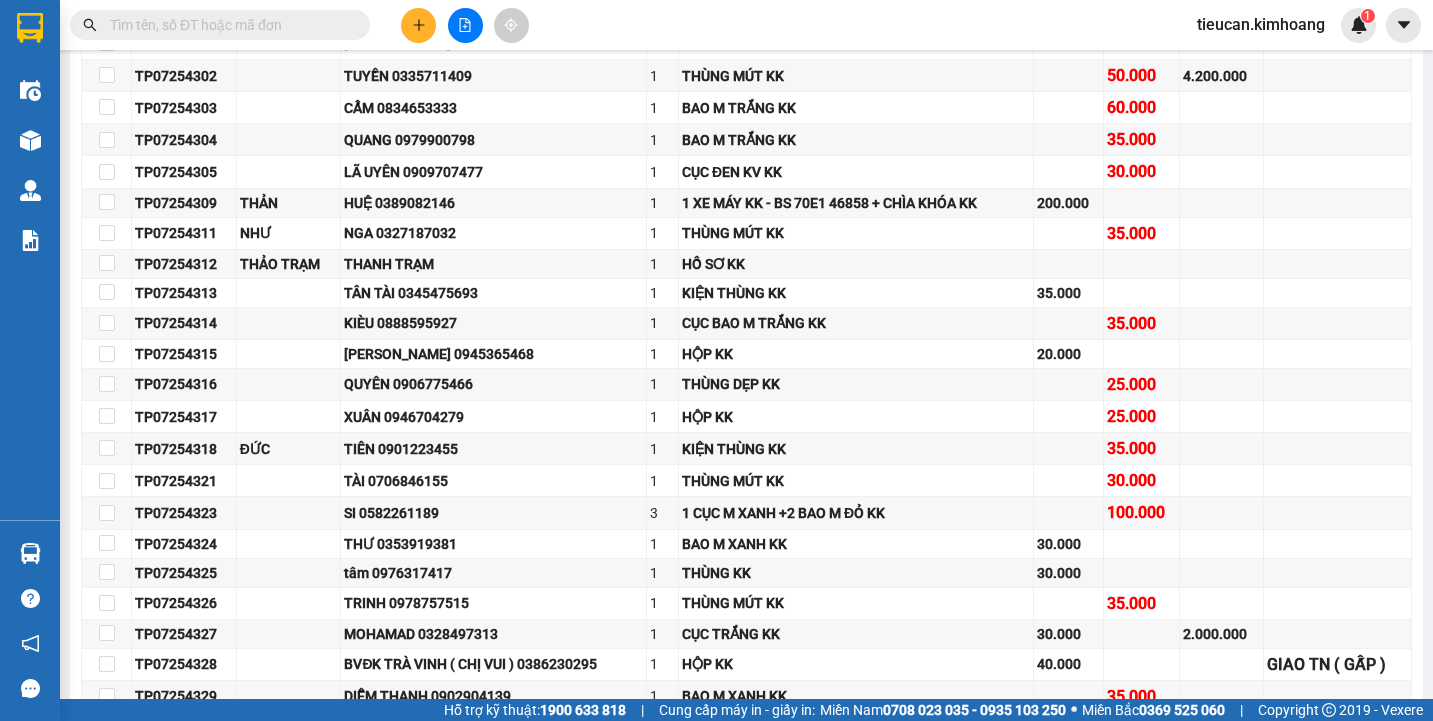 scroll, scrollTop: 1631, scrollLeft: 0, axis: vertical 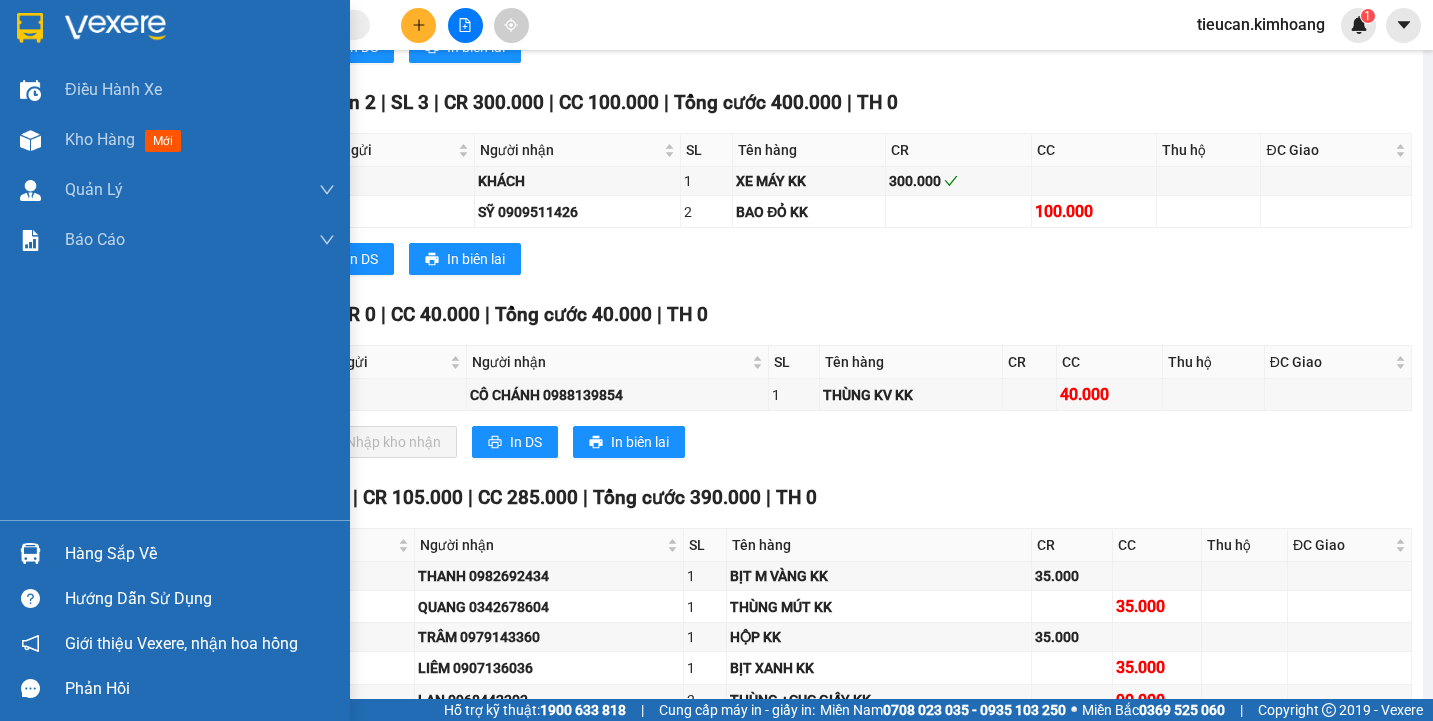 click on "Hàng sắp về" at bounding box center (175, 553) 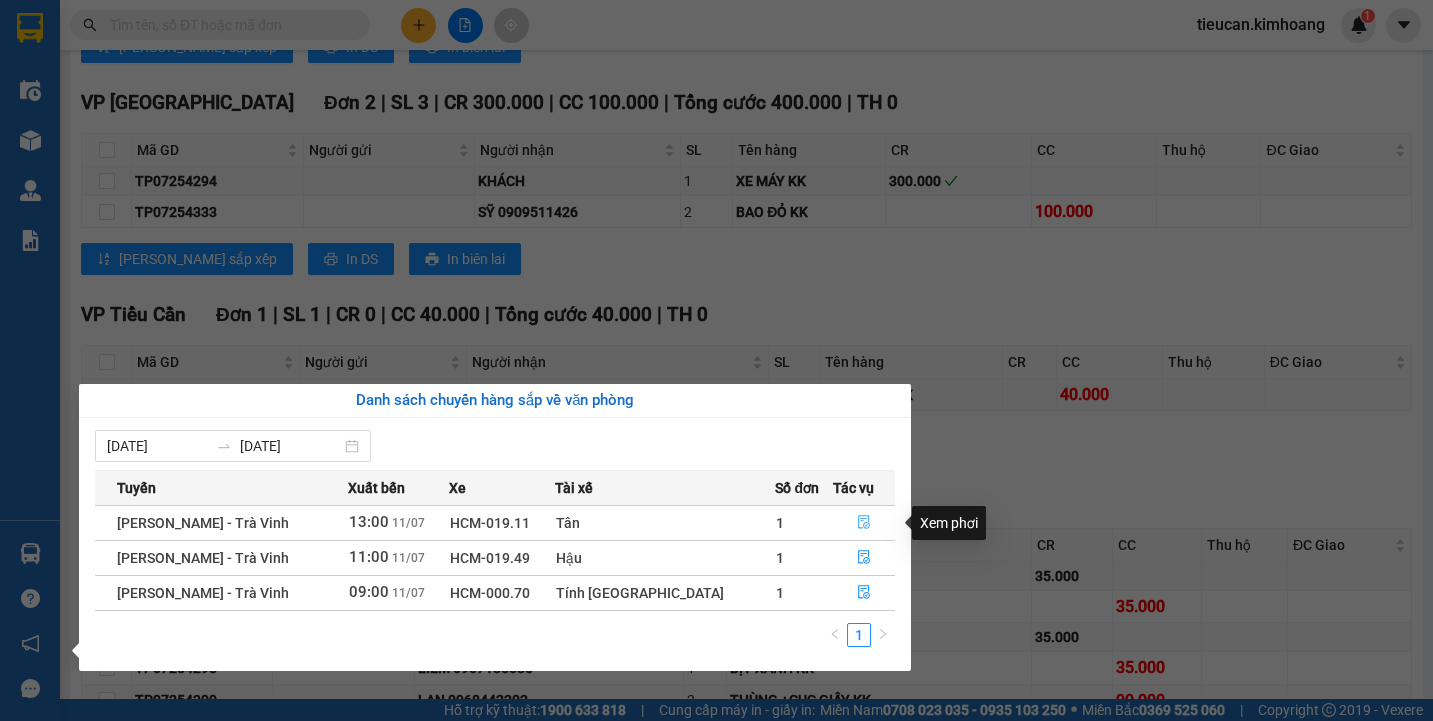 click at bounding box center (864, 523) 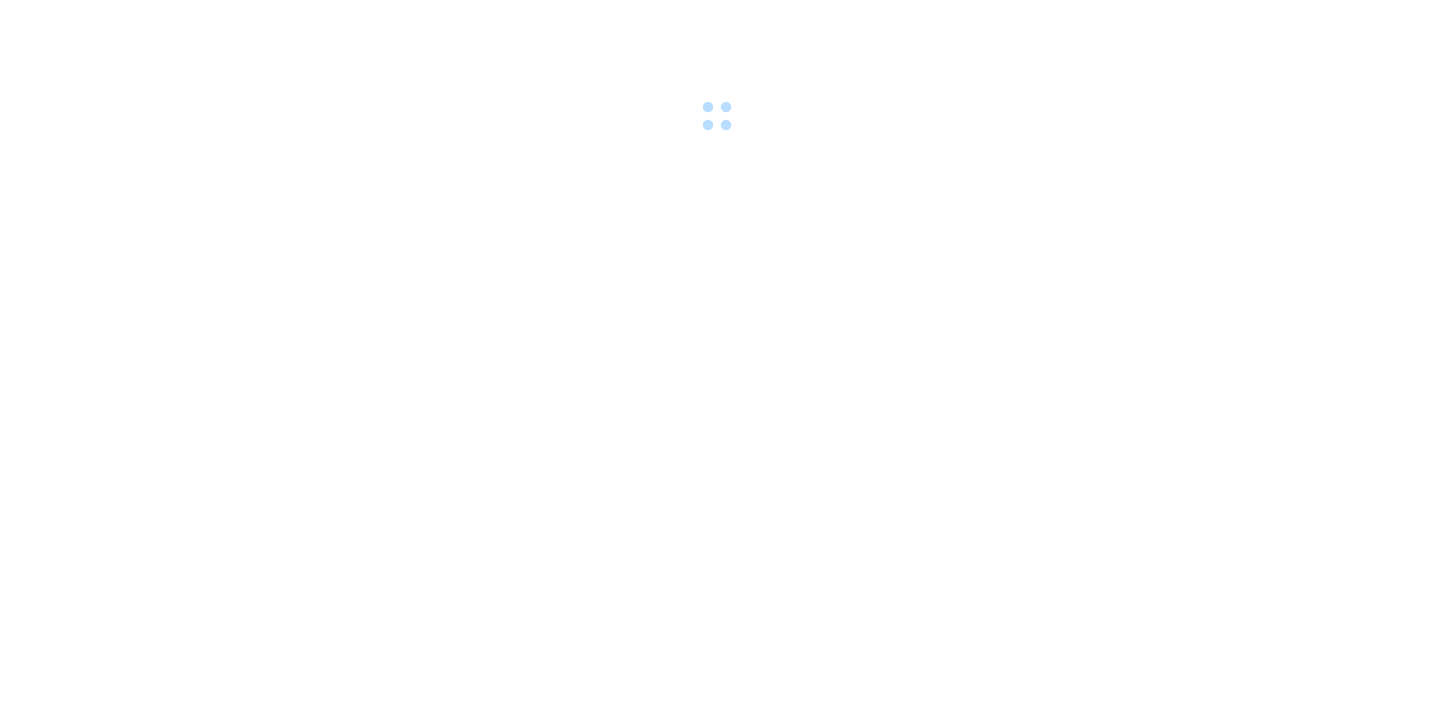 scroll, scrollTop: 0, scrollLeft: 0, axis: both 